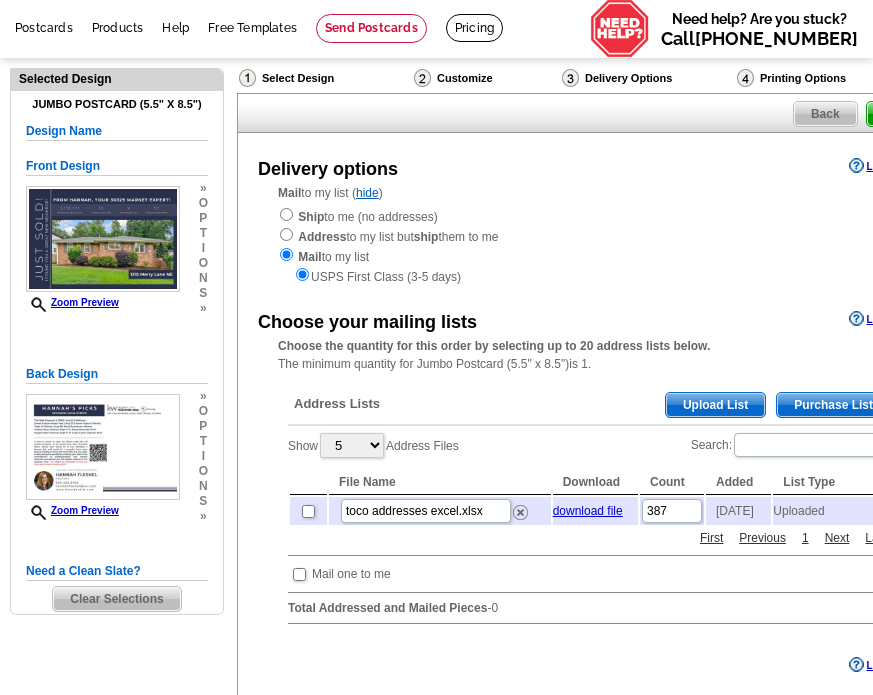 scroll, scrollTop: 80, scrollLeft: 0, axis: vertical 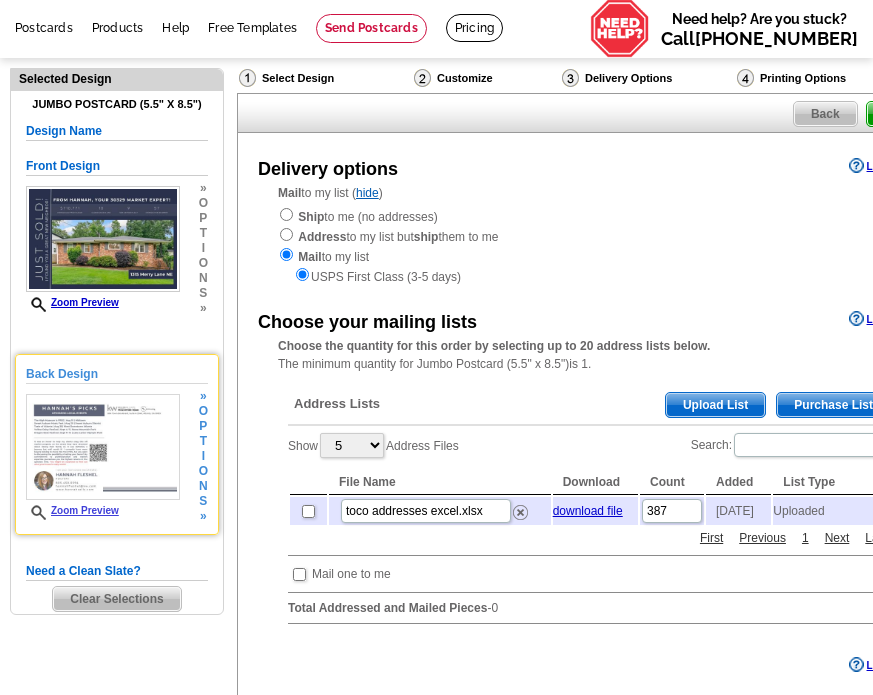 click at bounding box center (103, 447) 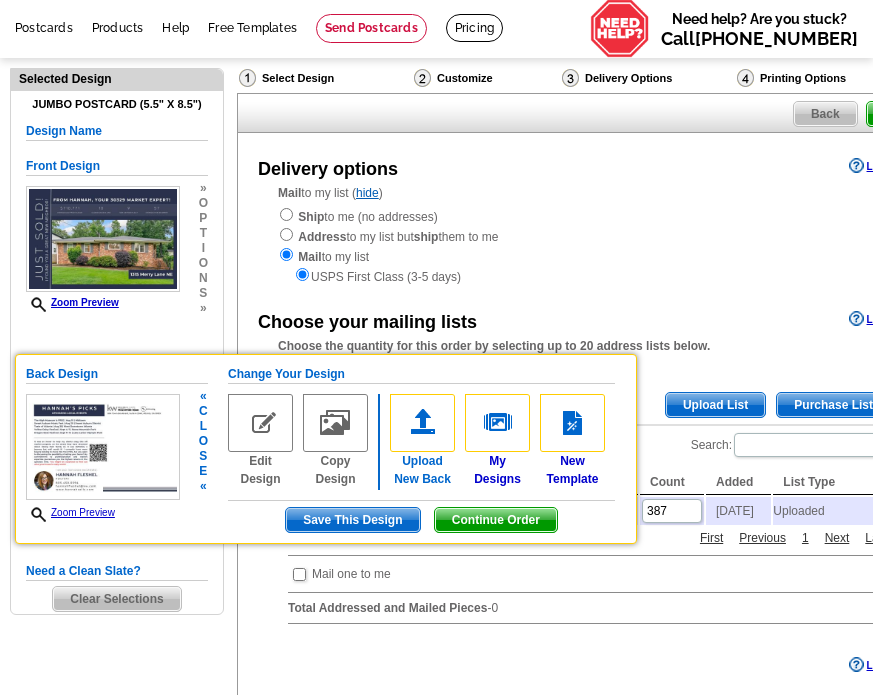 click at bounding box center [422, 423] 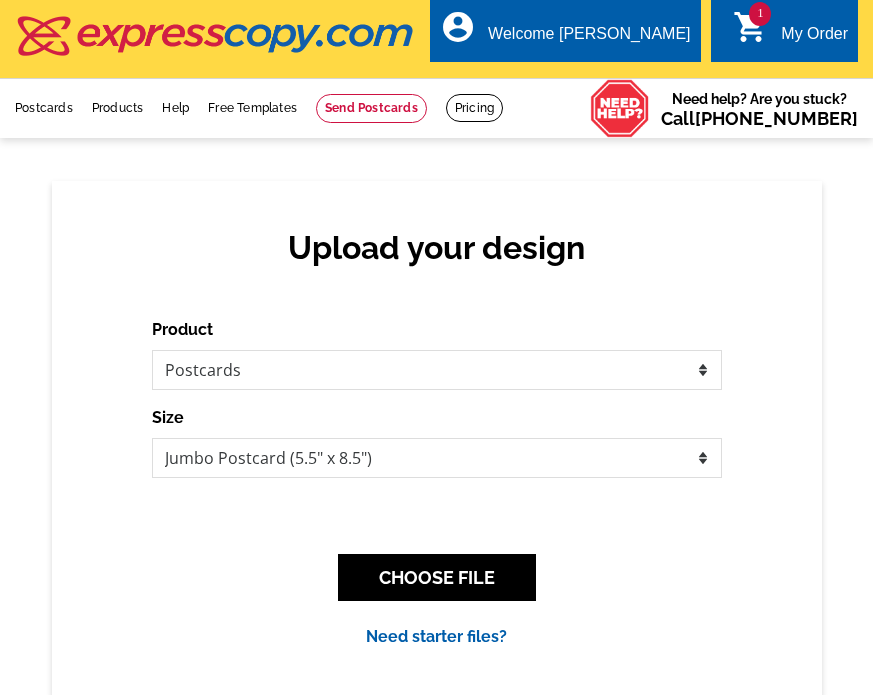 scroll, scrollTop: 0, scrollLeft: 0, axis: both 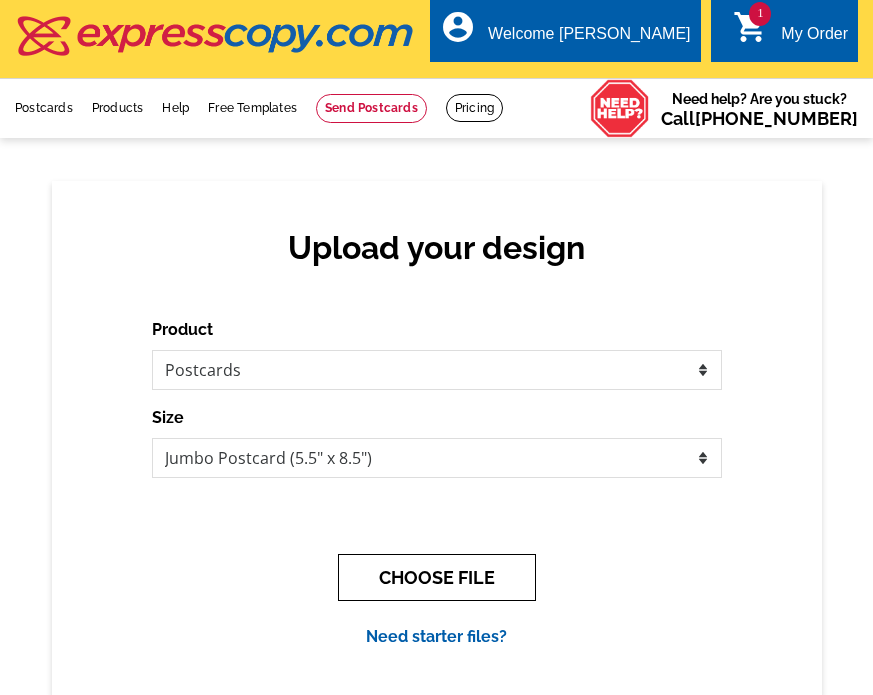 click on "CHOOSE FILE" at bounding box center [437, 577] 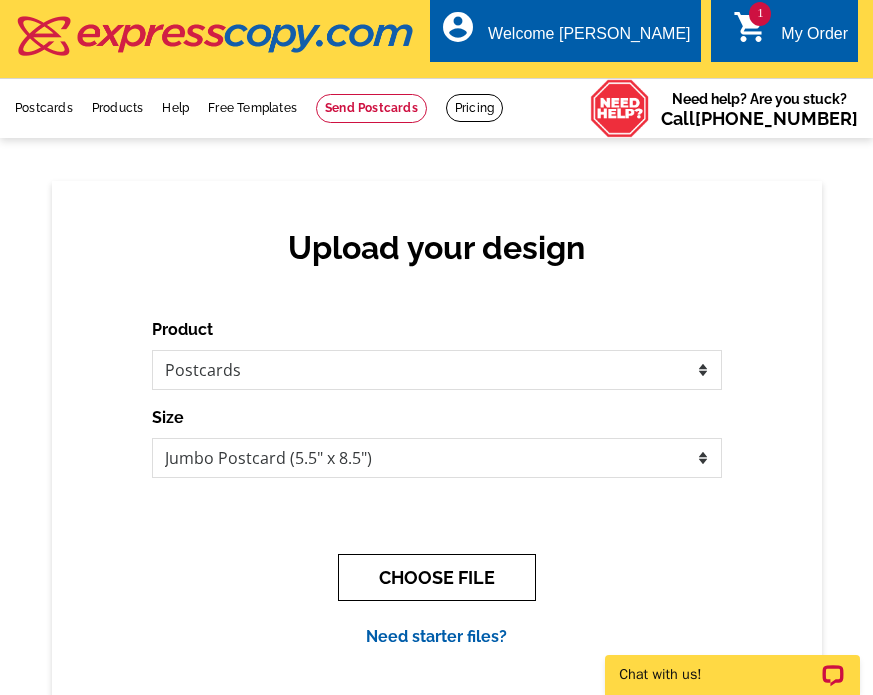 scroll, scrollTop: 0, scrollLeft: 0, axis: both 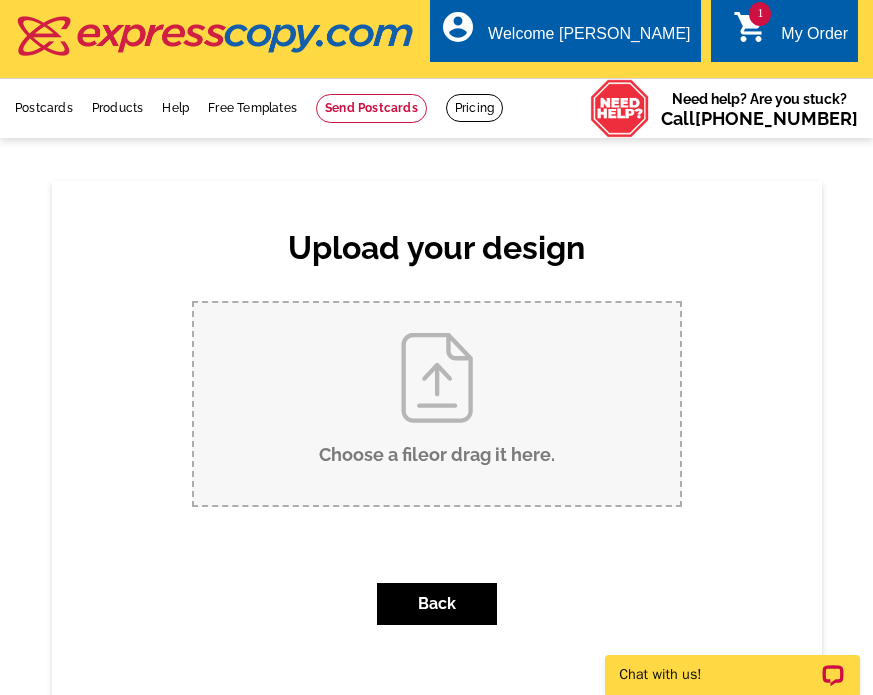click on "Choose a file  or drag it here ." at bounding box center [437, 404] 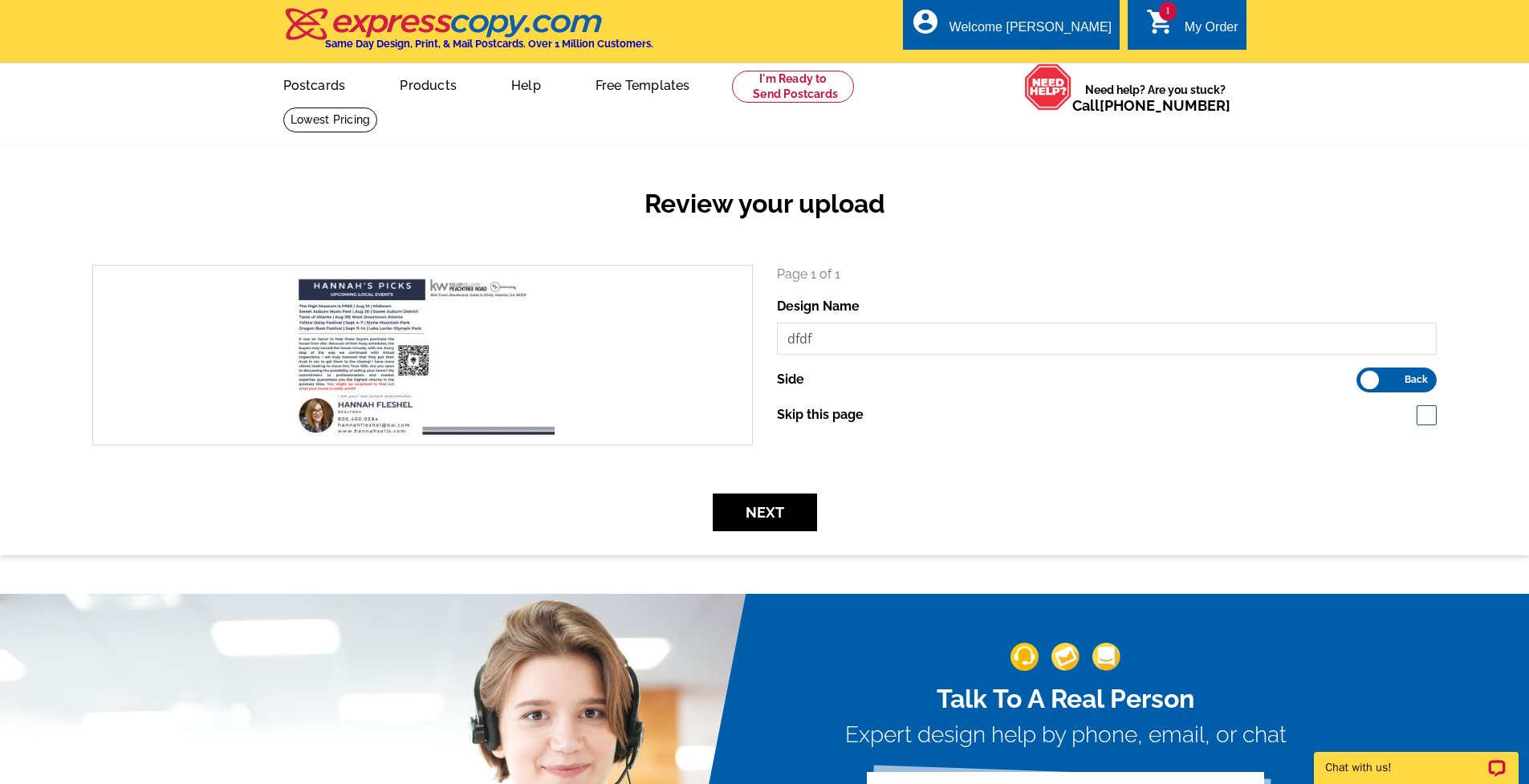scroll, scrollTop: 0, scrollLeft: 0, axis: both 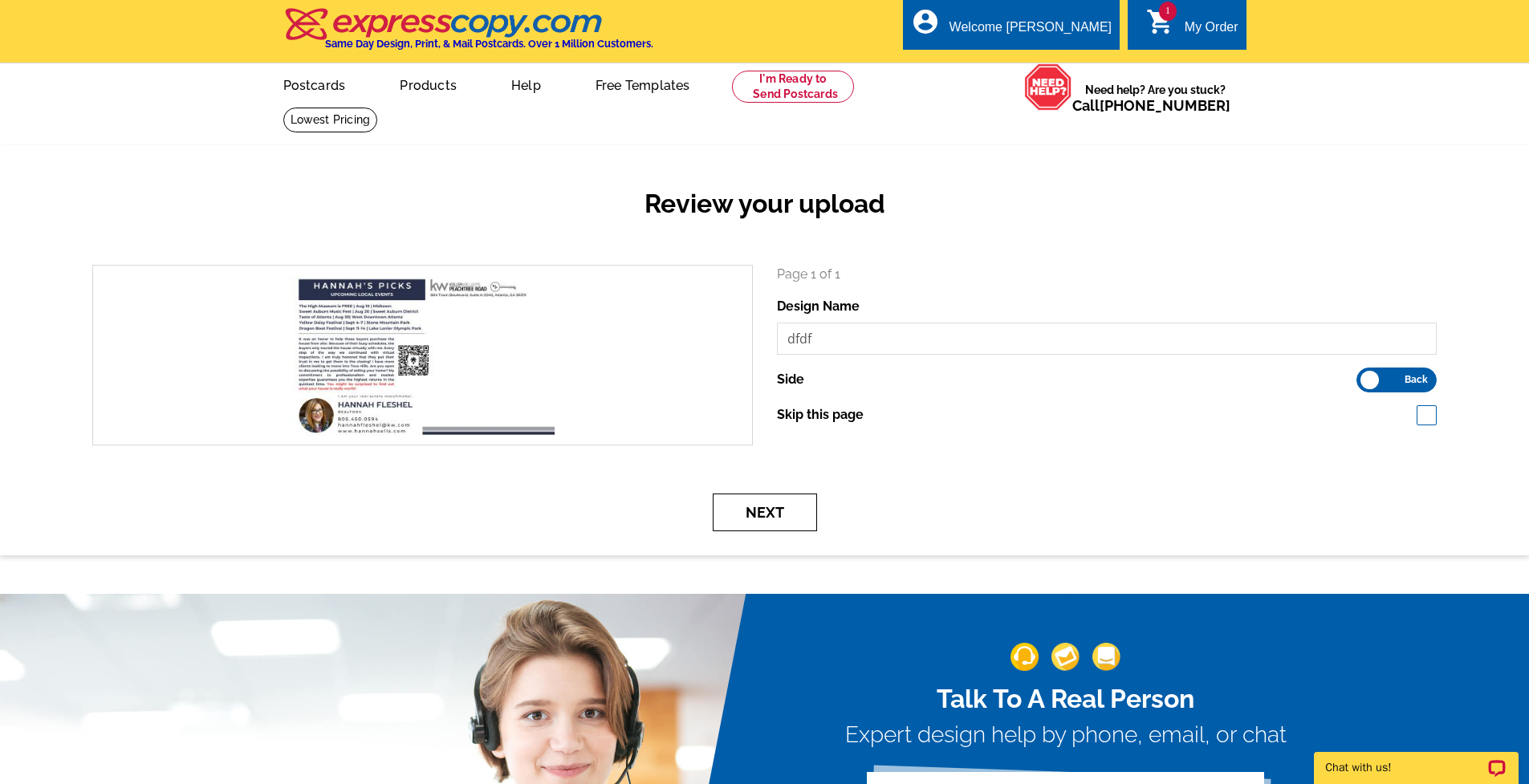 click on "Next" at bounding box center [765, 512] 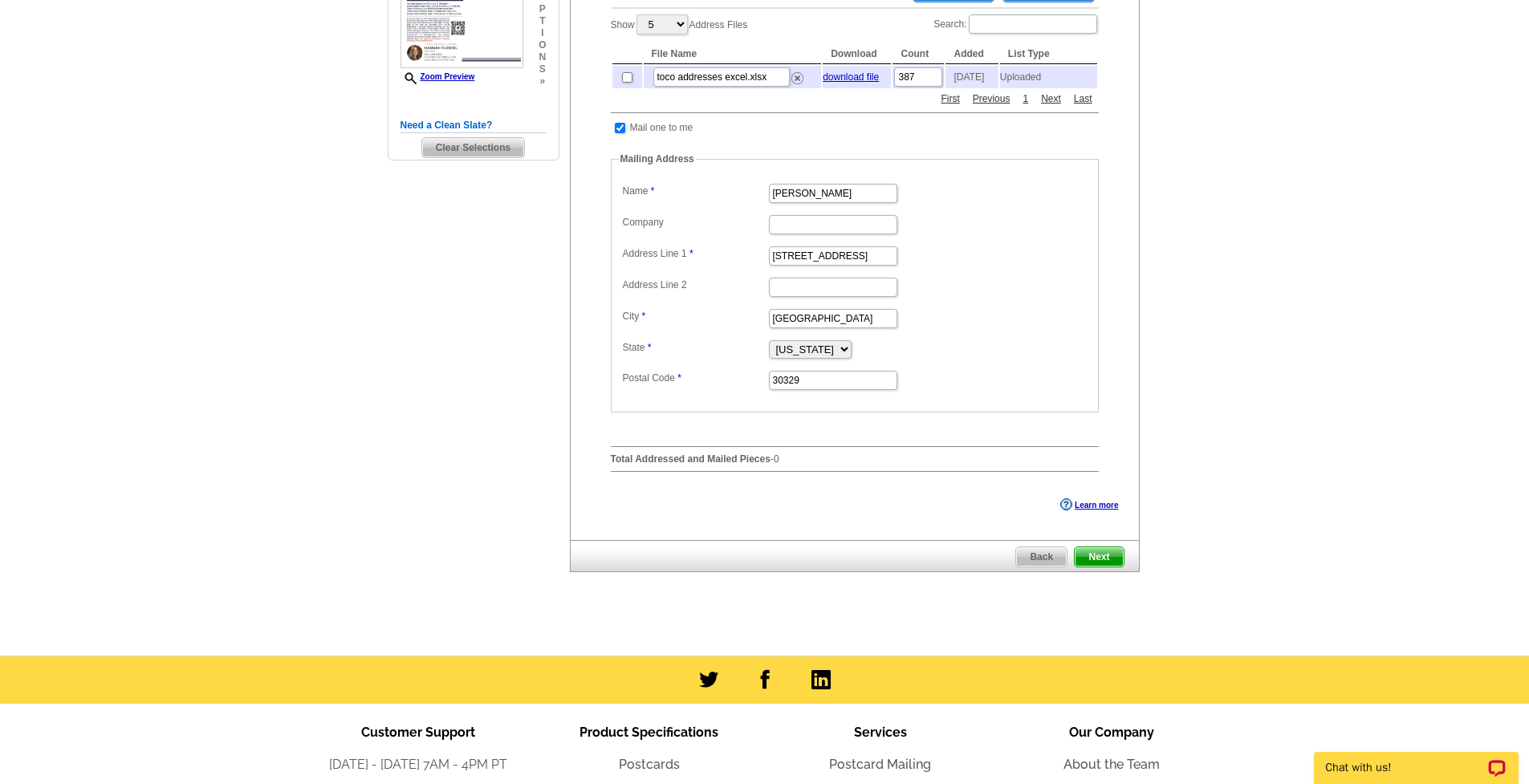 scroll, scrollTop: 0, scrollLeft: 0, axis: both 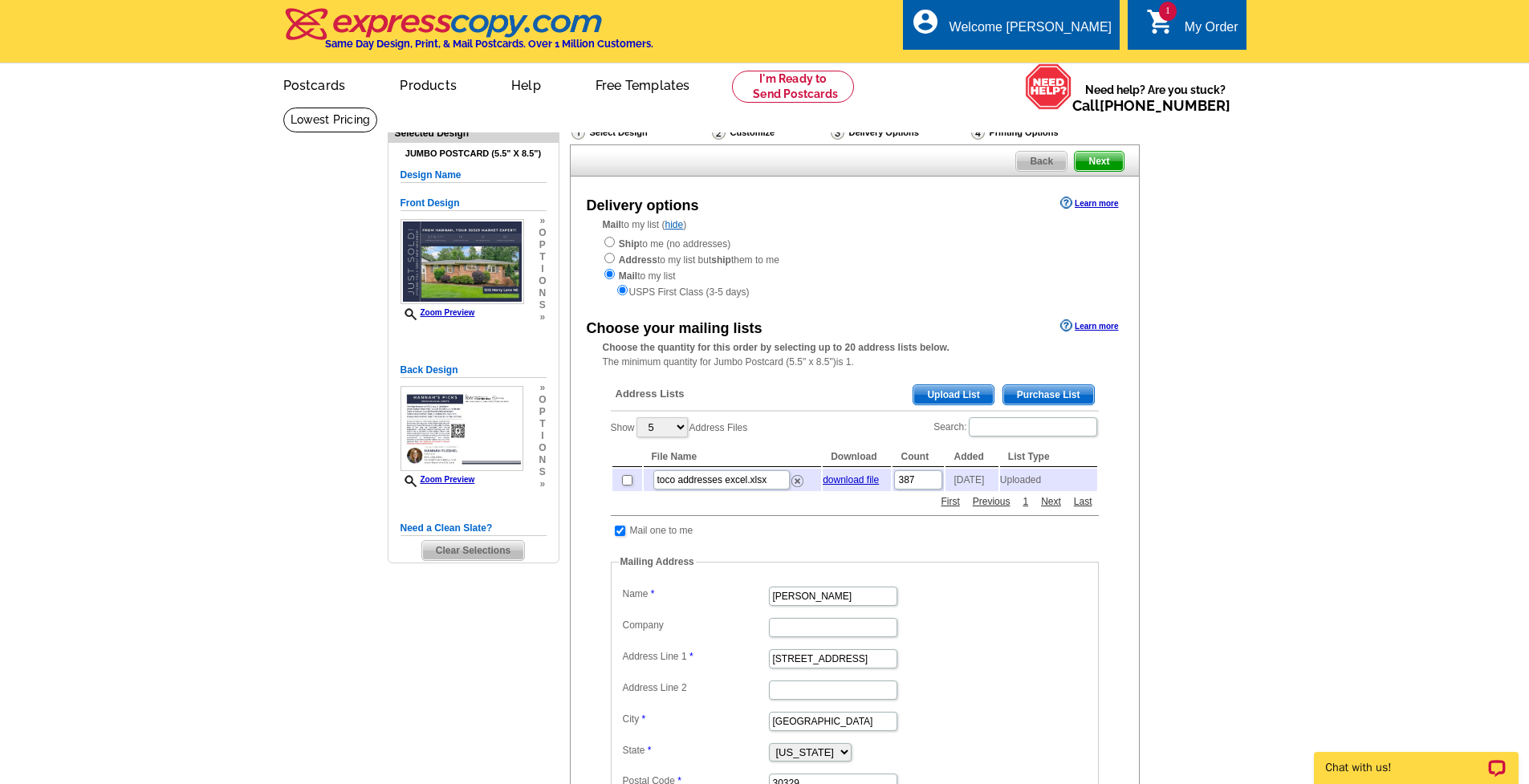 click on "Upload List" at bounding box center (953, 395) 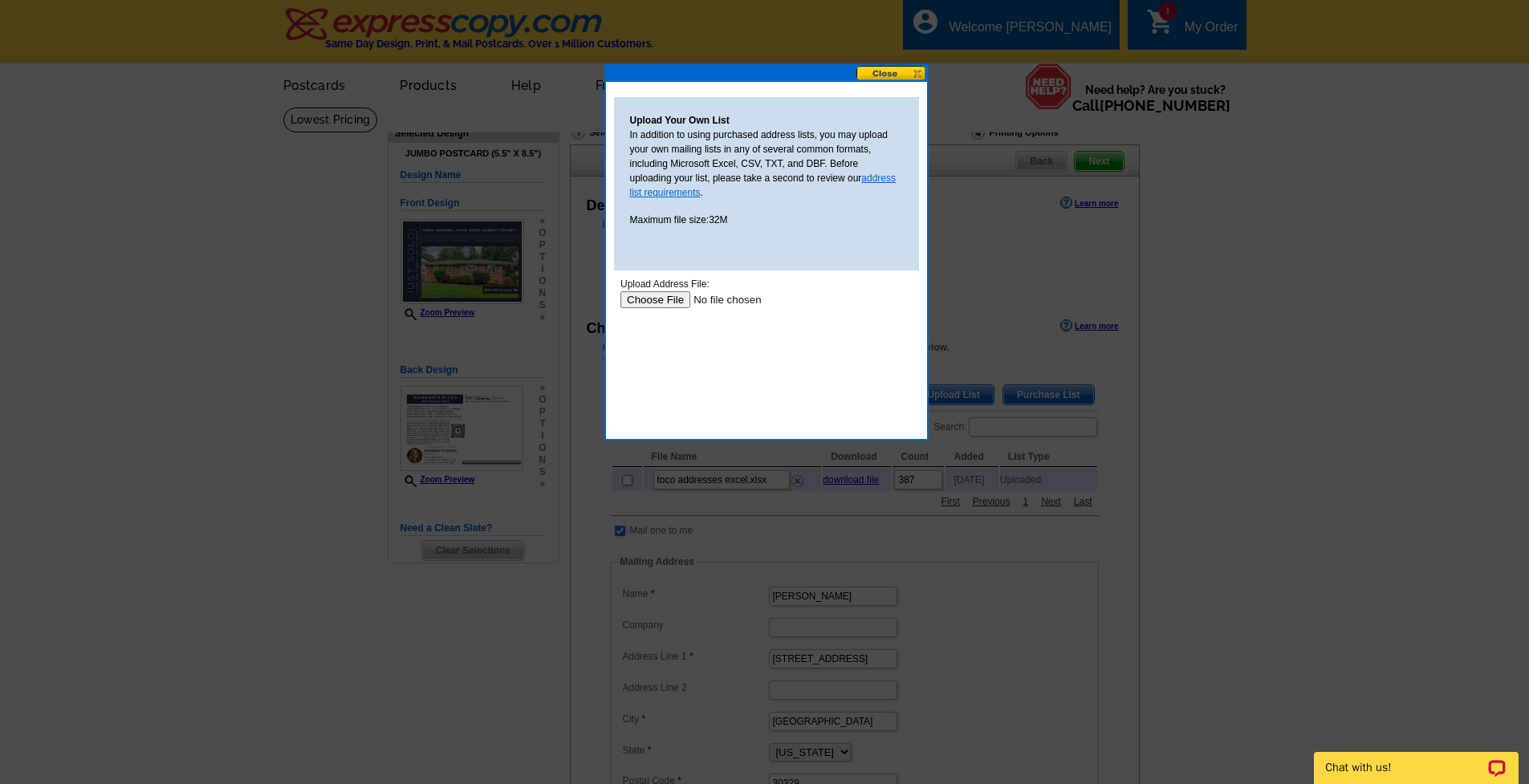 scroll, scrollTop: 0, scrollLeft: 0, axis: both 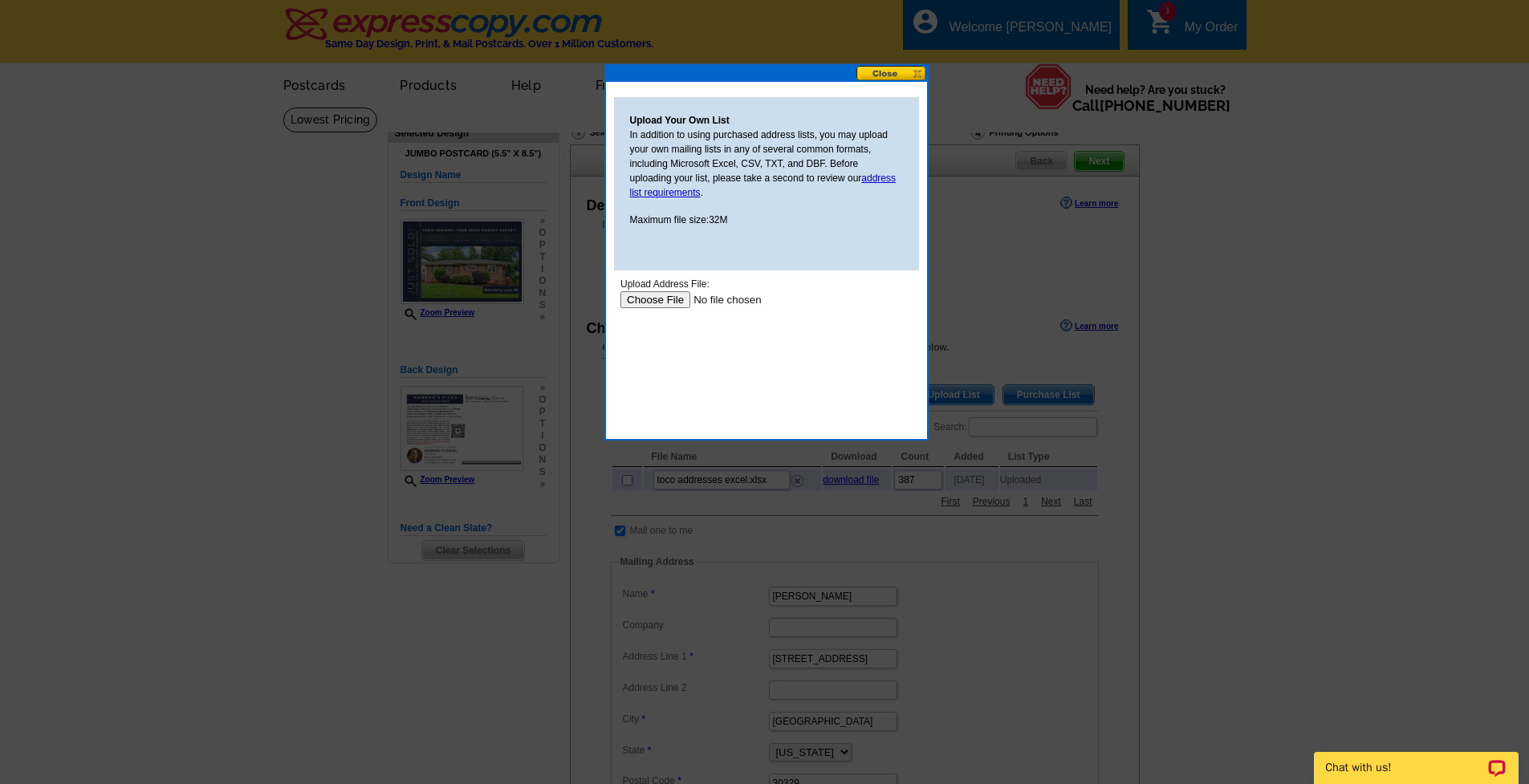 click at bounding box center [721, 299] 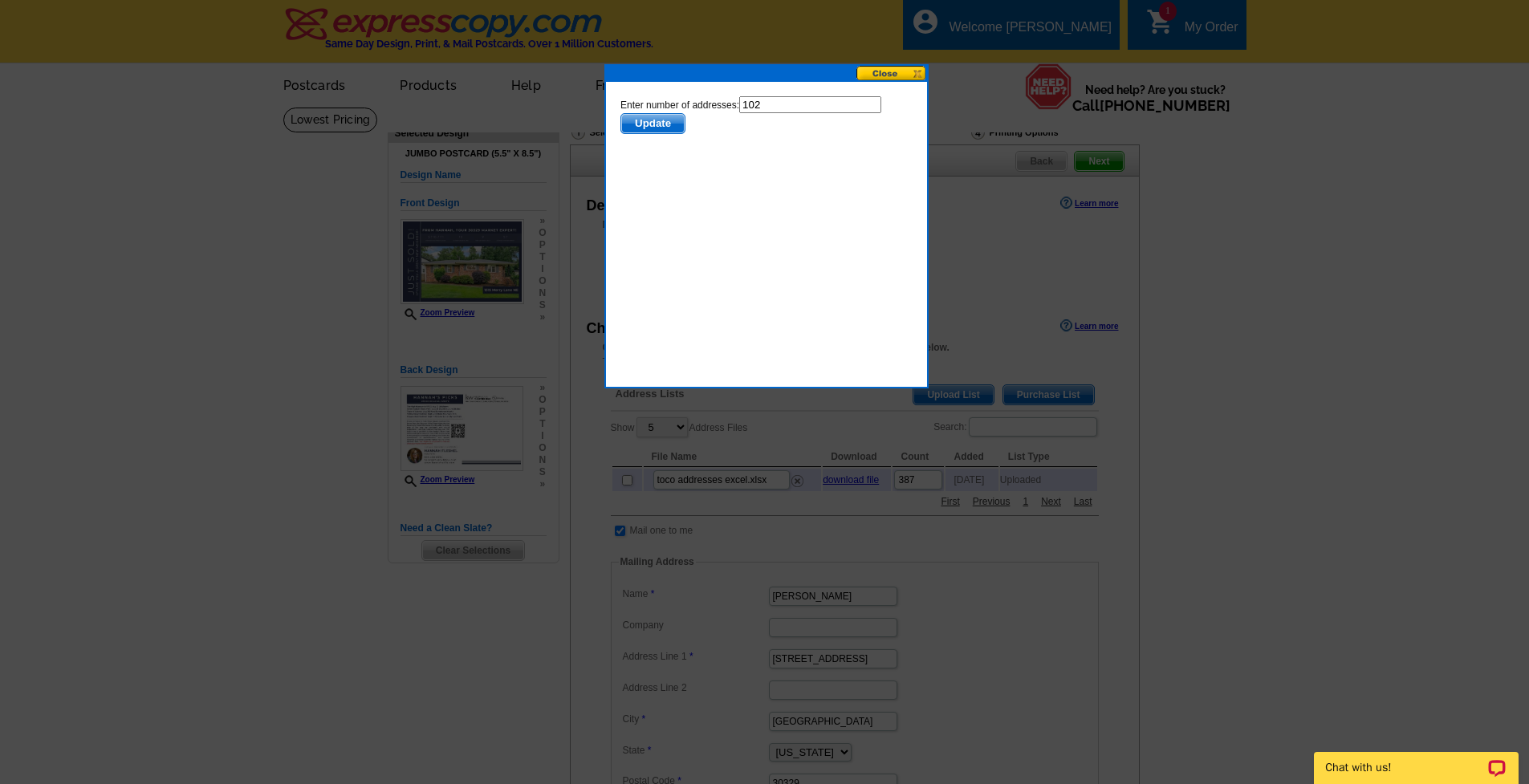 scroll, scrollTop: 0, scrollLeft: 0, axis: both 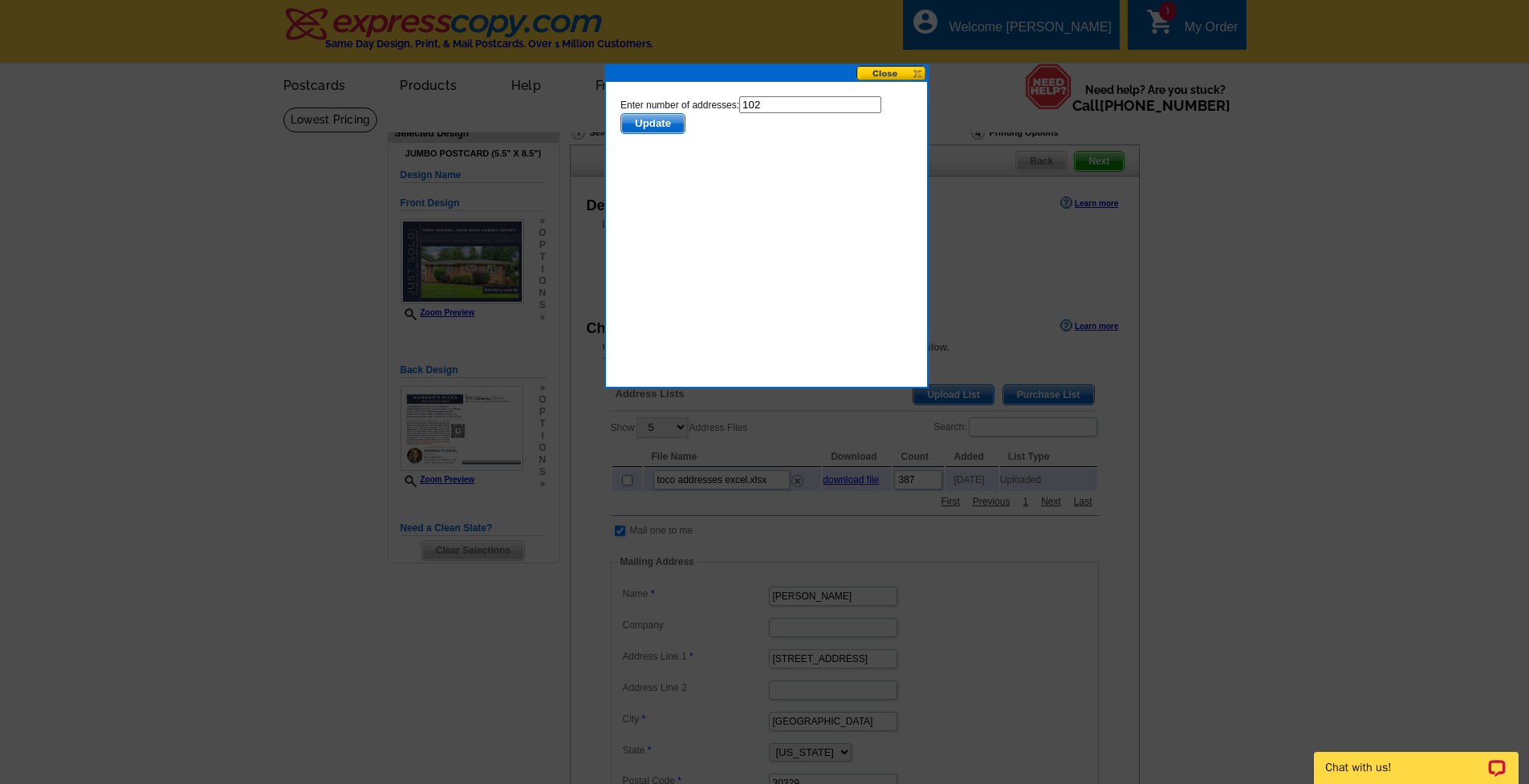 click on "Update" at bounding box center [652, 124] 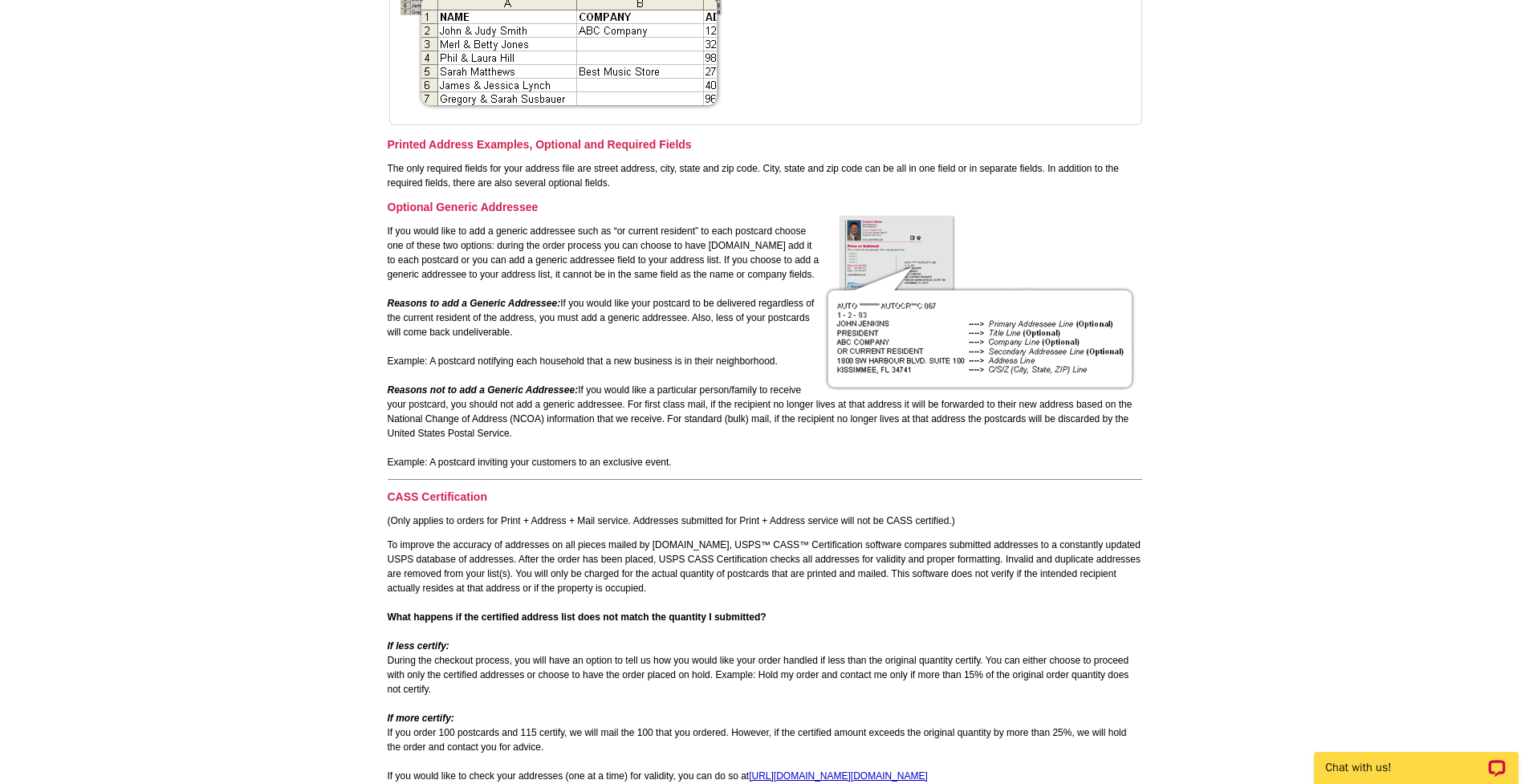 scroll, scrollTop: 1111, scrollLeft: 0, axis: vertical 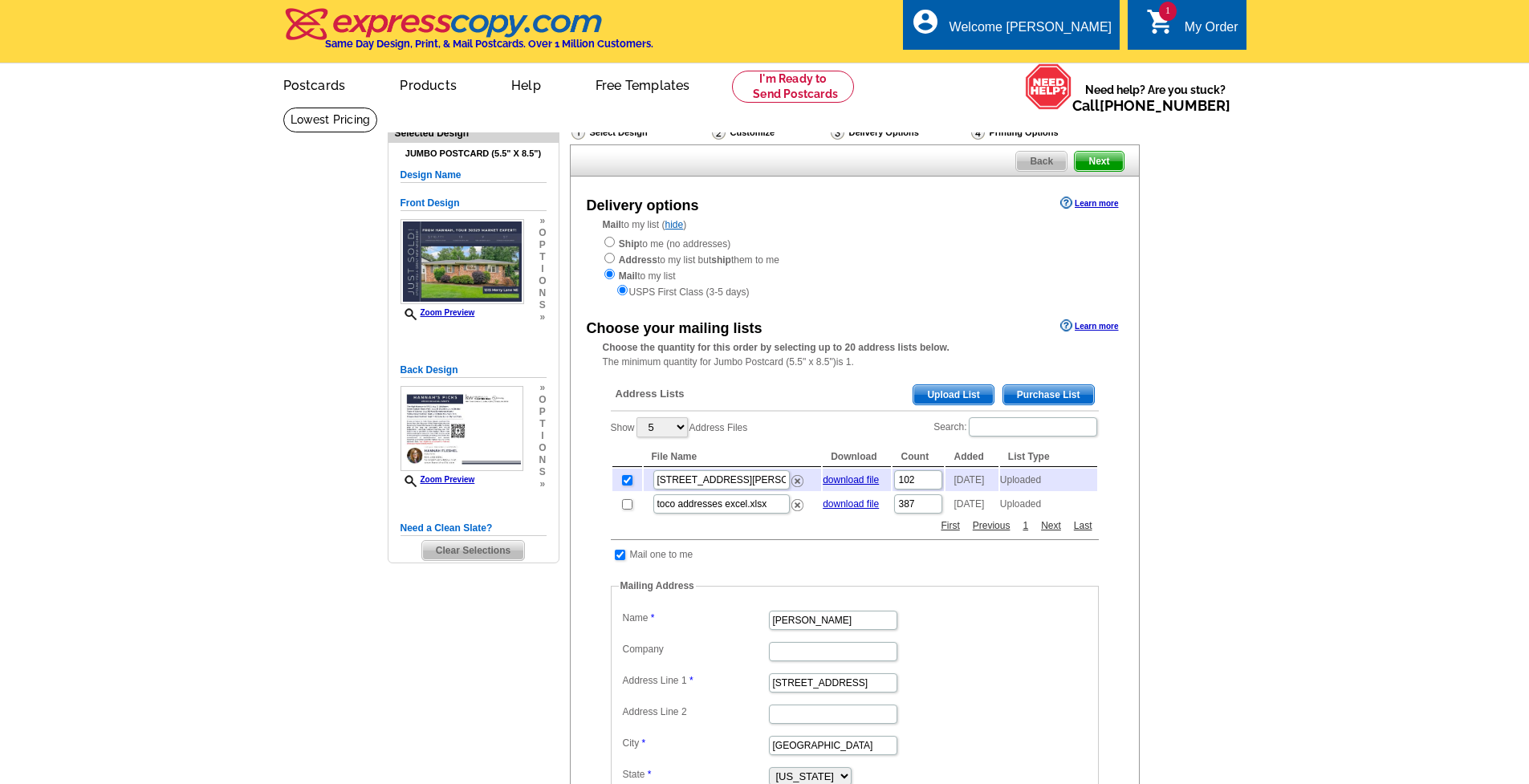 click at bounding box center [627, 480] 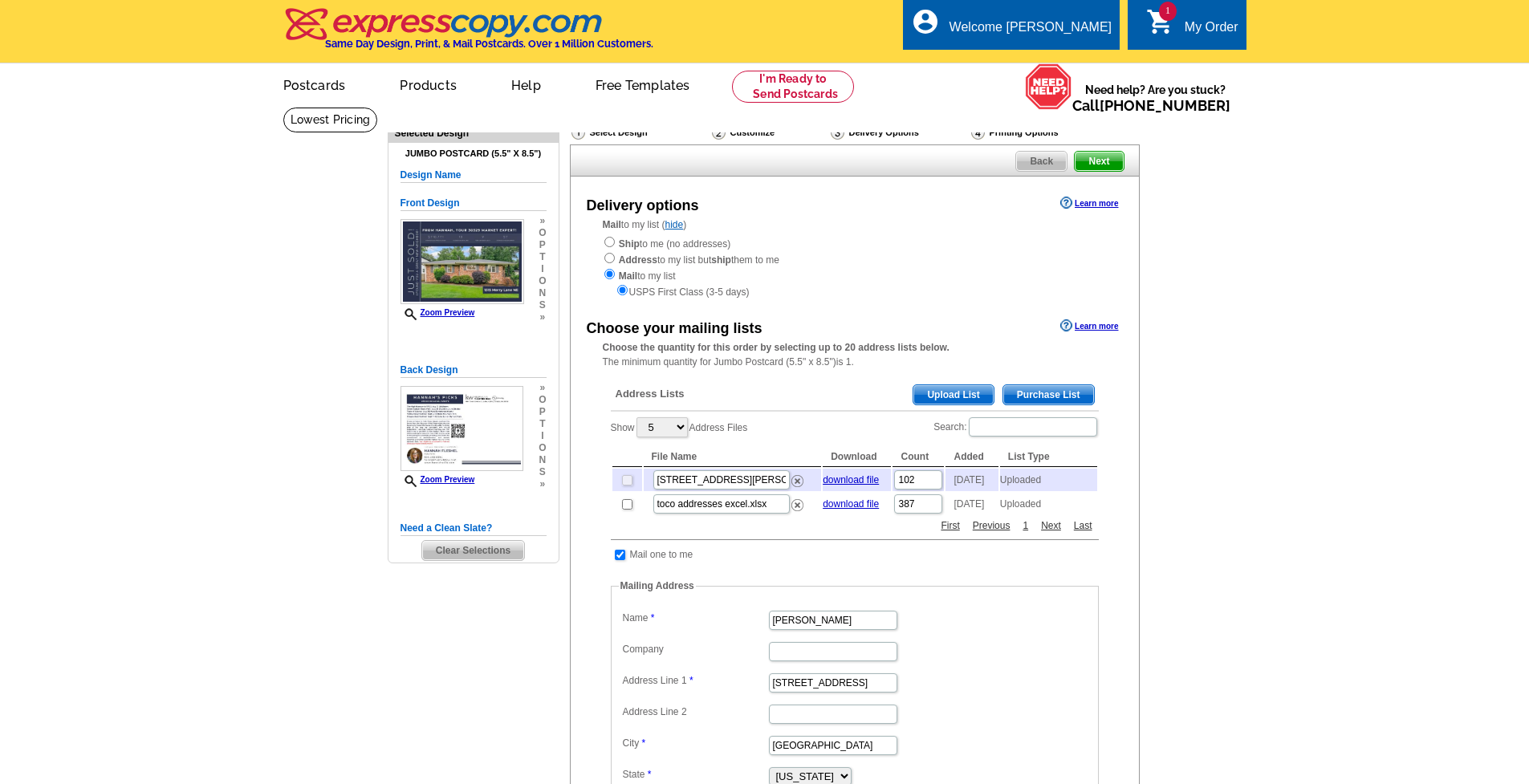 click at bounding box center [627, 504] 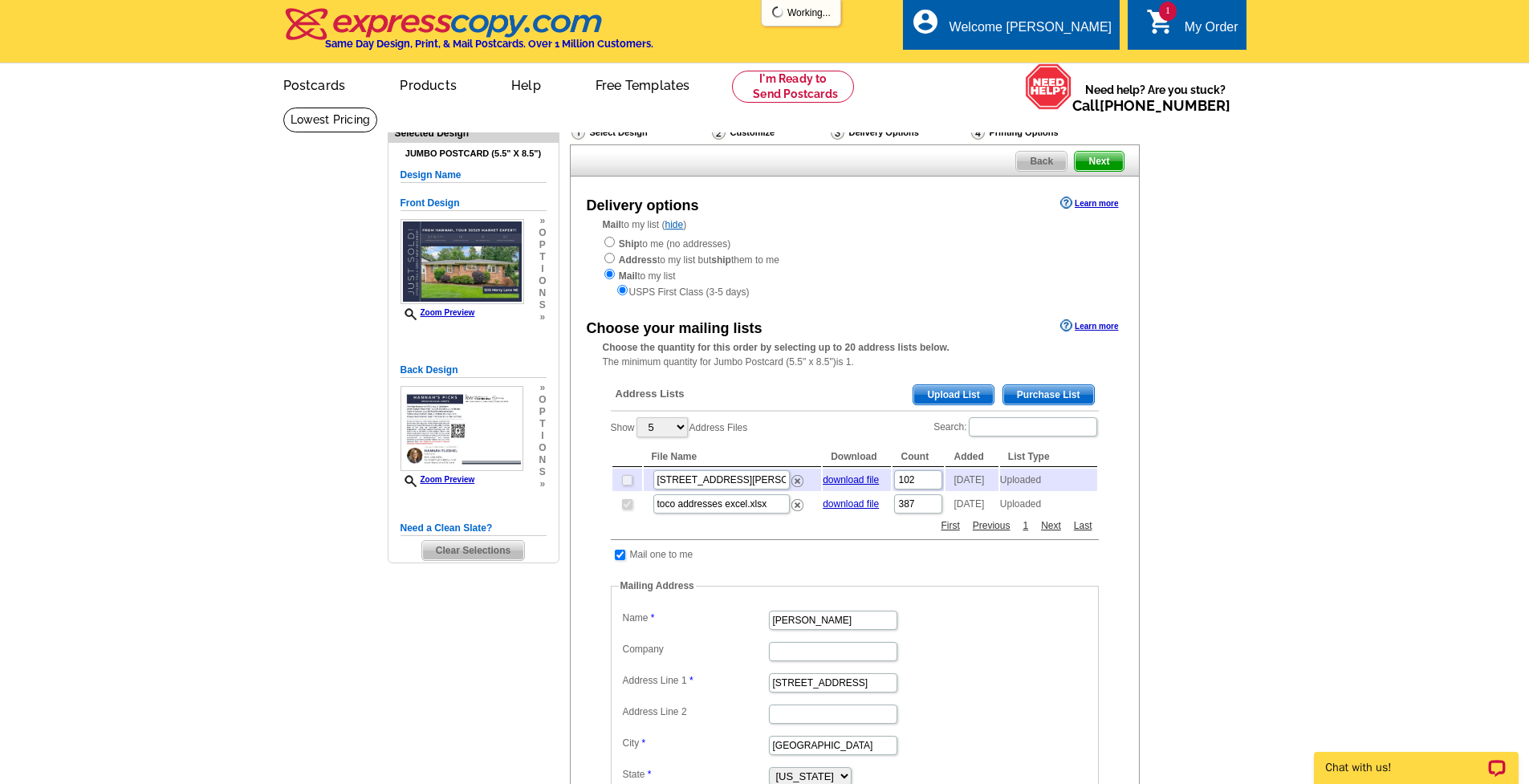 scroll, scrollTop: 0, scrollLeft: 0, axis: both 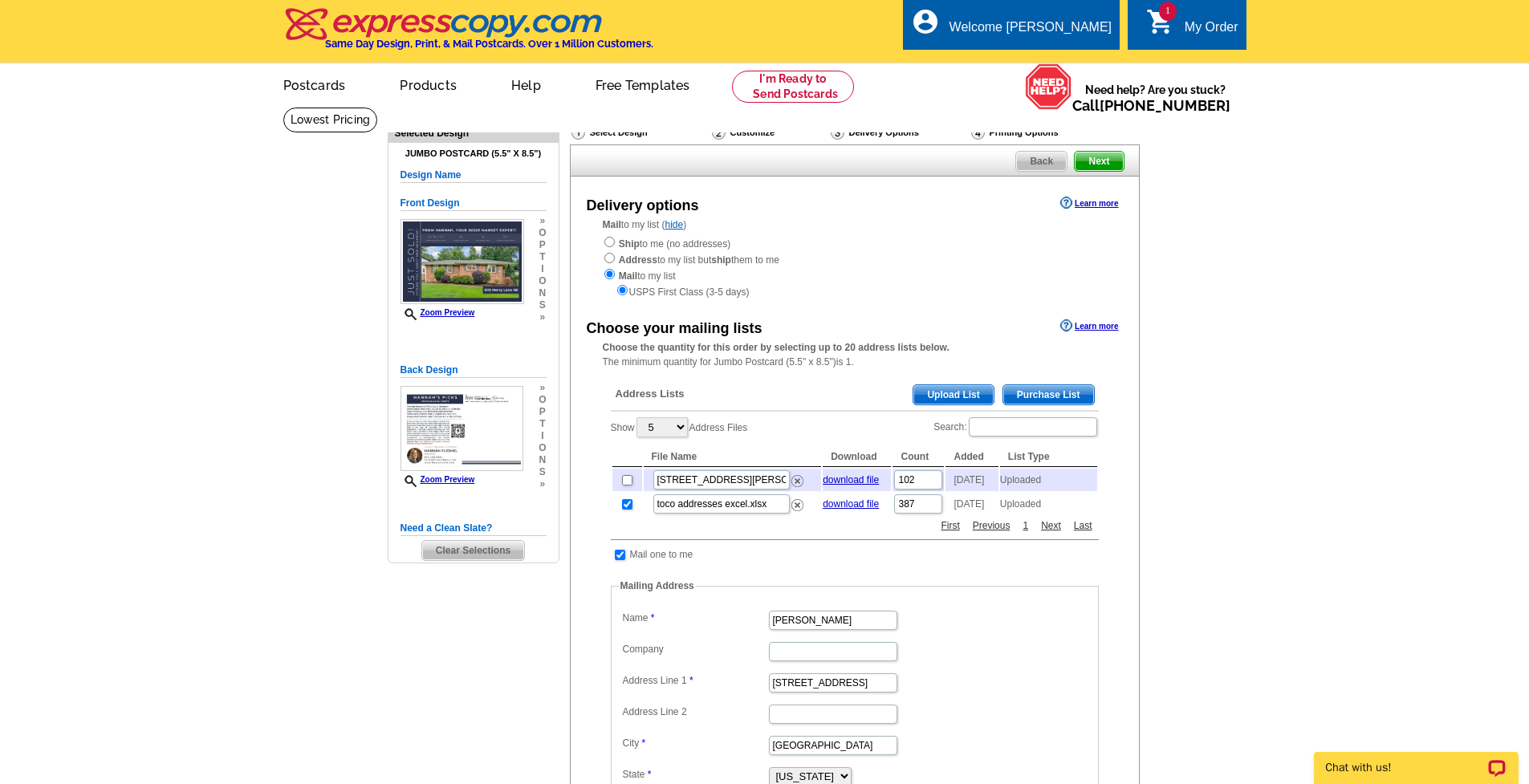 click at bounding box center (627, 504) 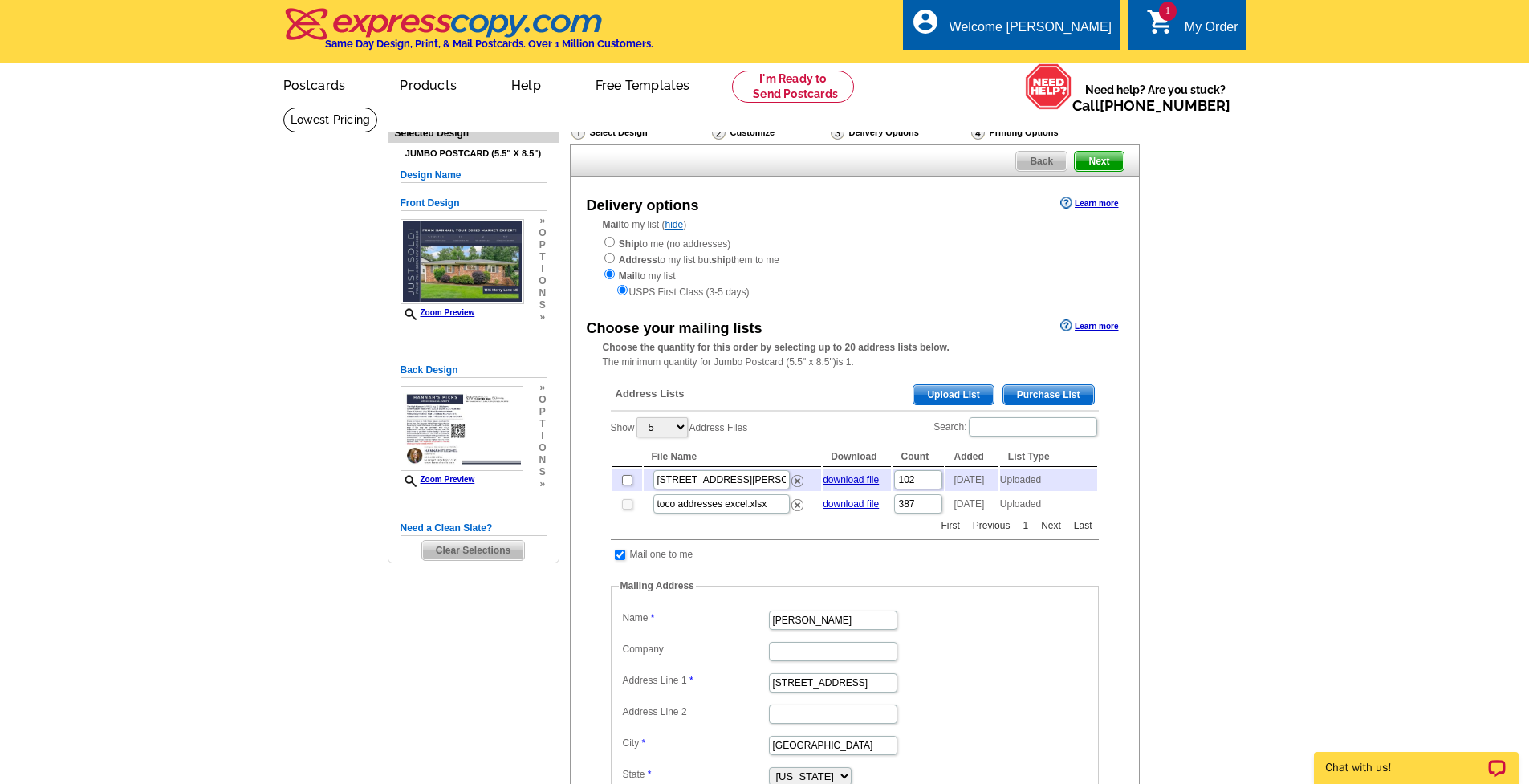 click at bounding box center [627, 480] 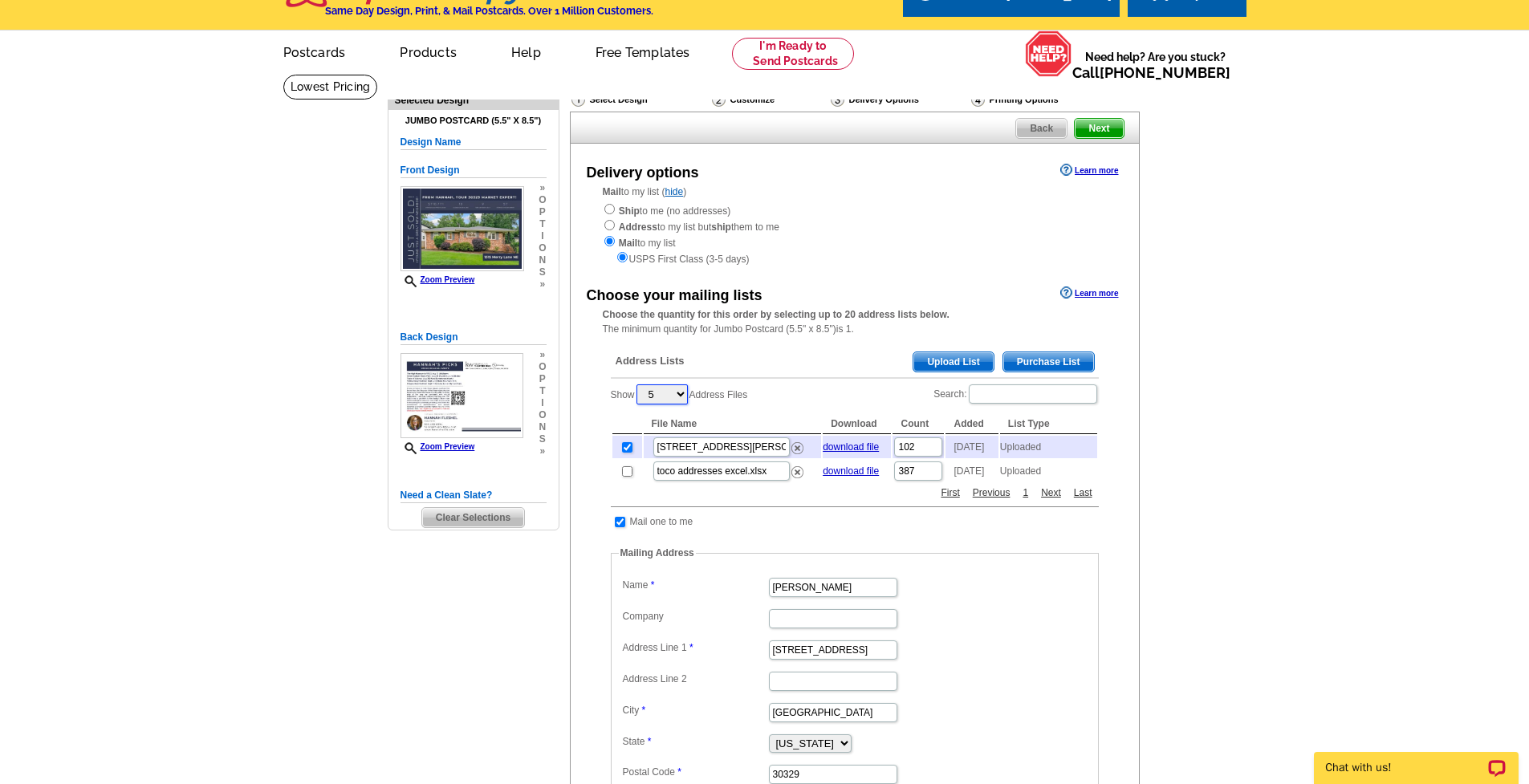 scroll, scrollTop: 524, scrollLeft: 0, axis: vertical 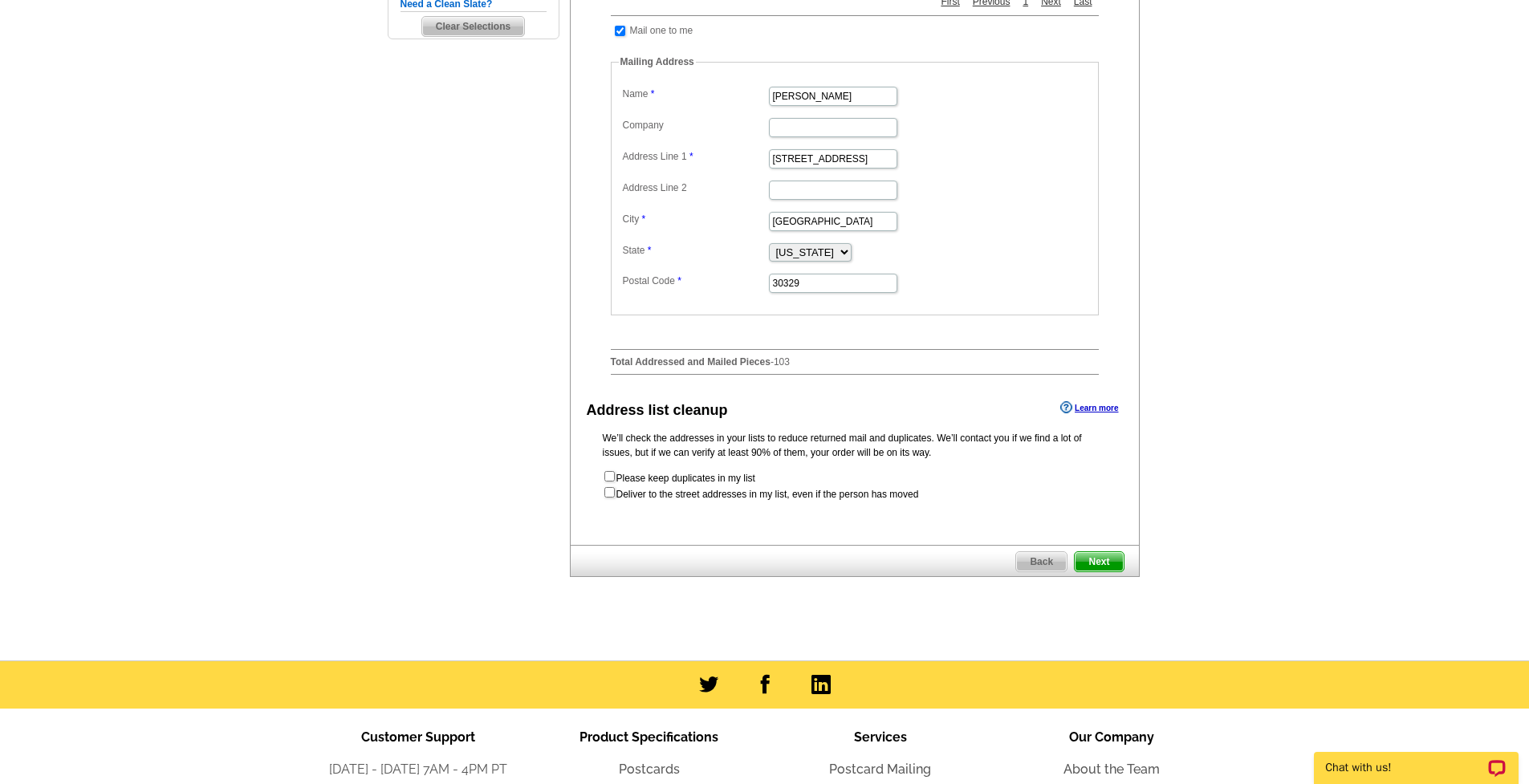click on "Next" at bounding box center [1099, 562] 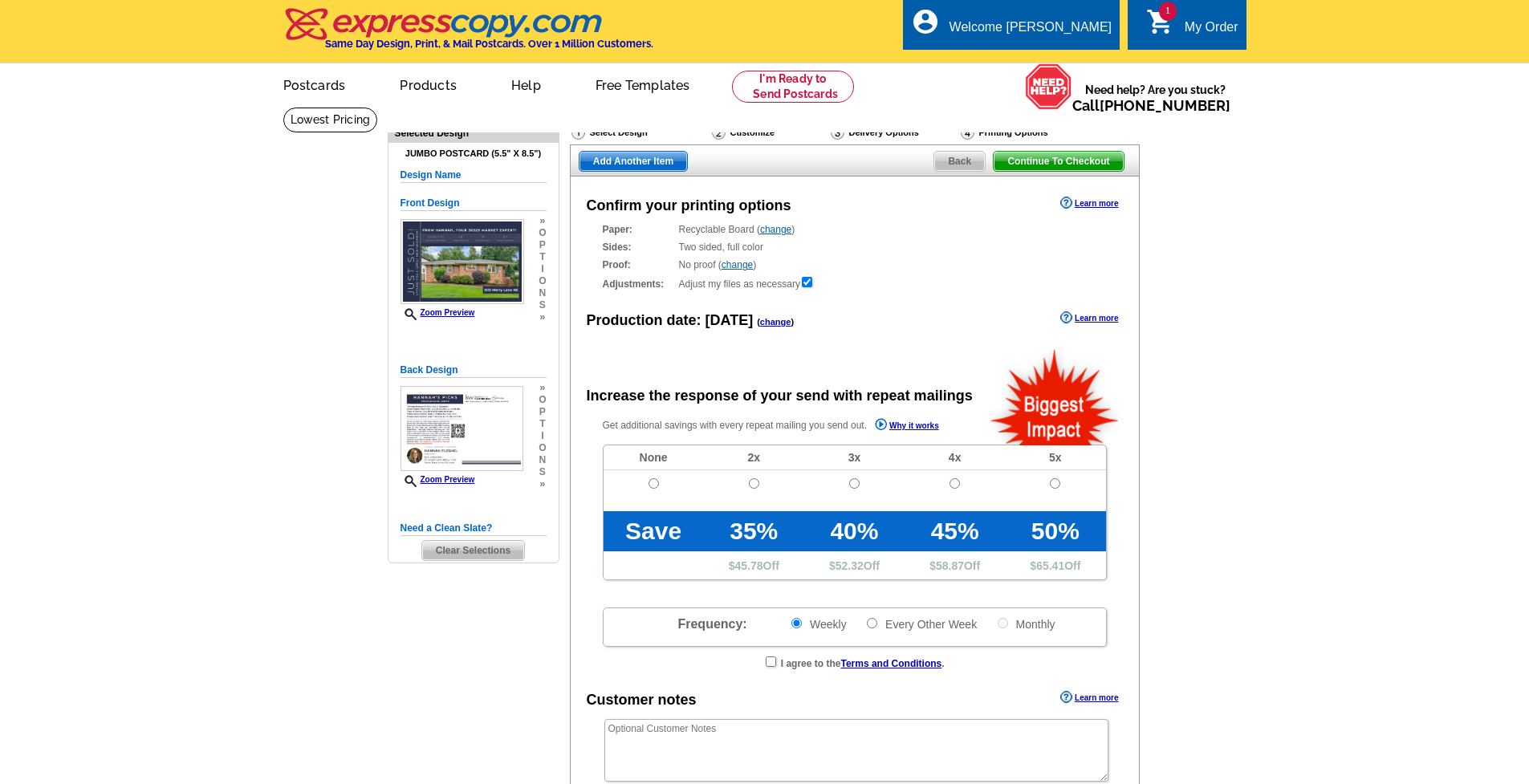 scroll, scrollTop: 0, scrollLeft: 0, axis: both 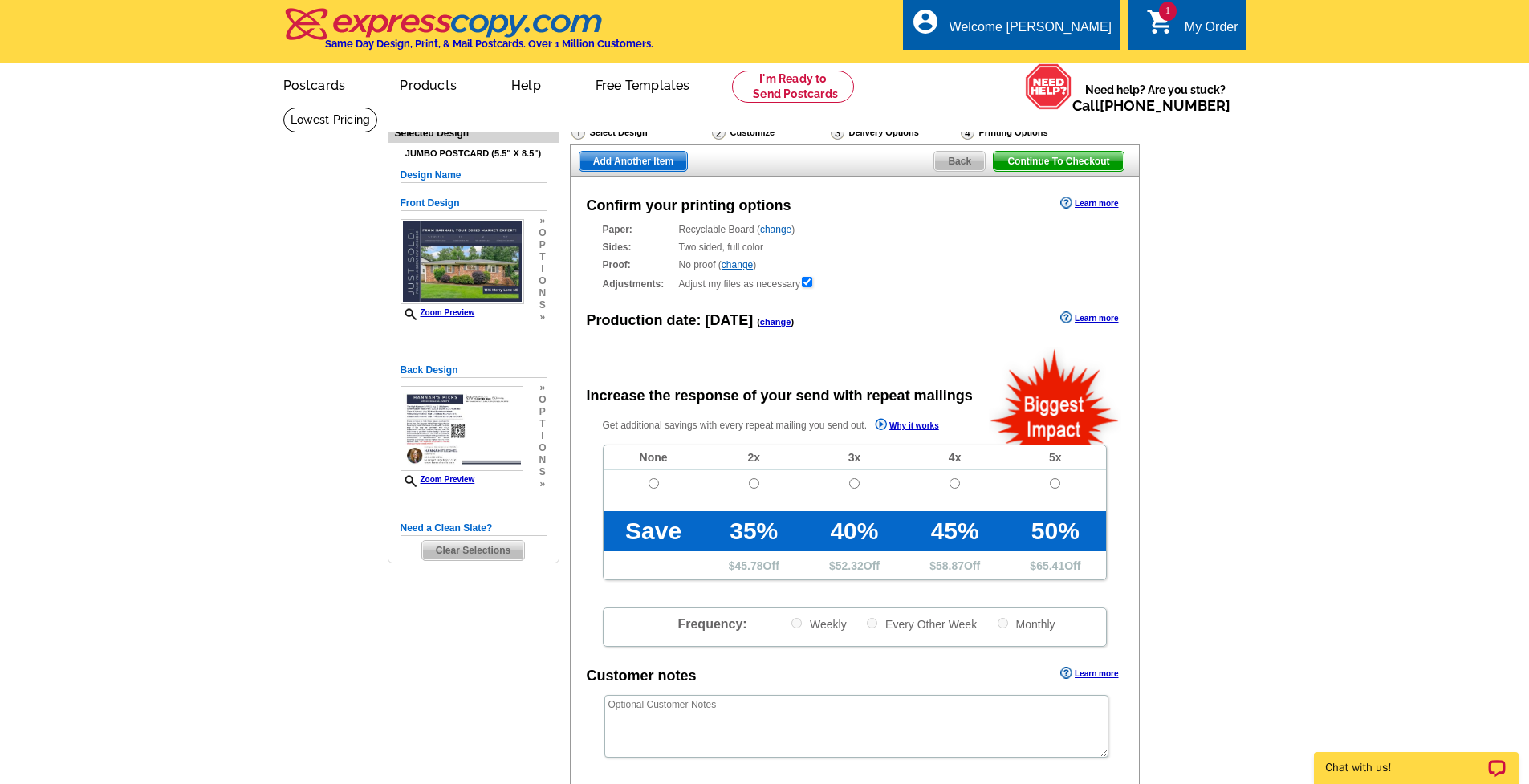 click on "change" at bounding box center [737, 265] 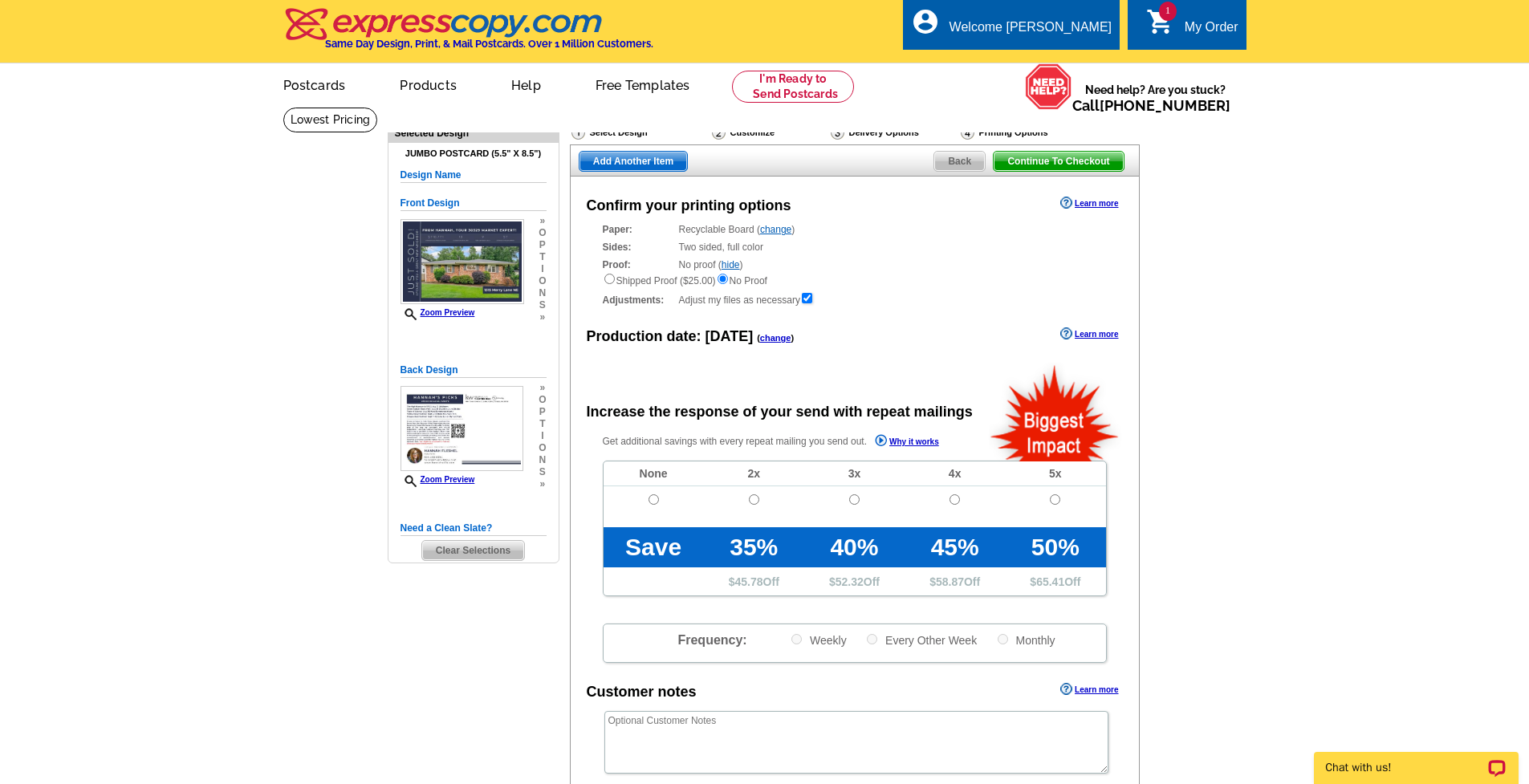 click on "hide" at bounding box center (730, 265) 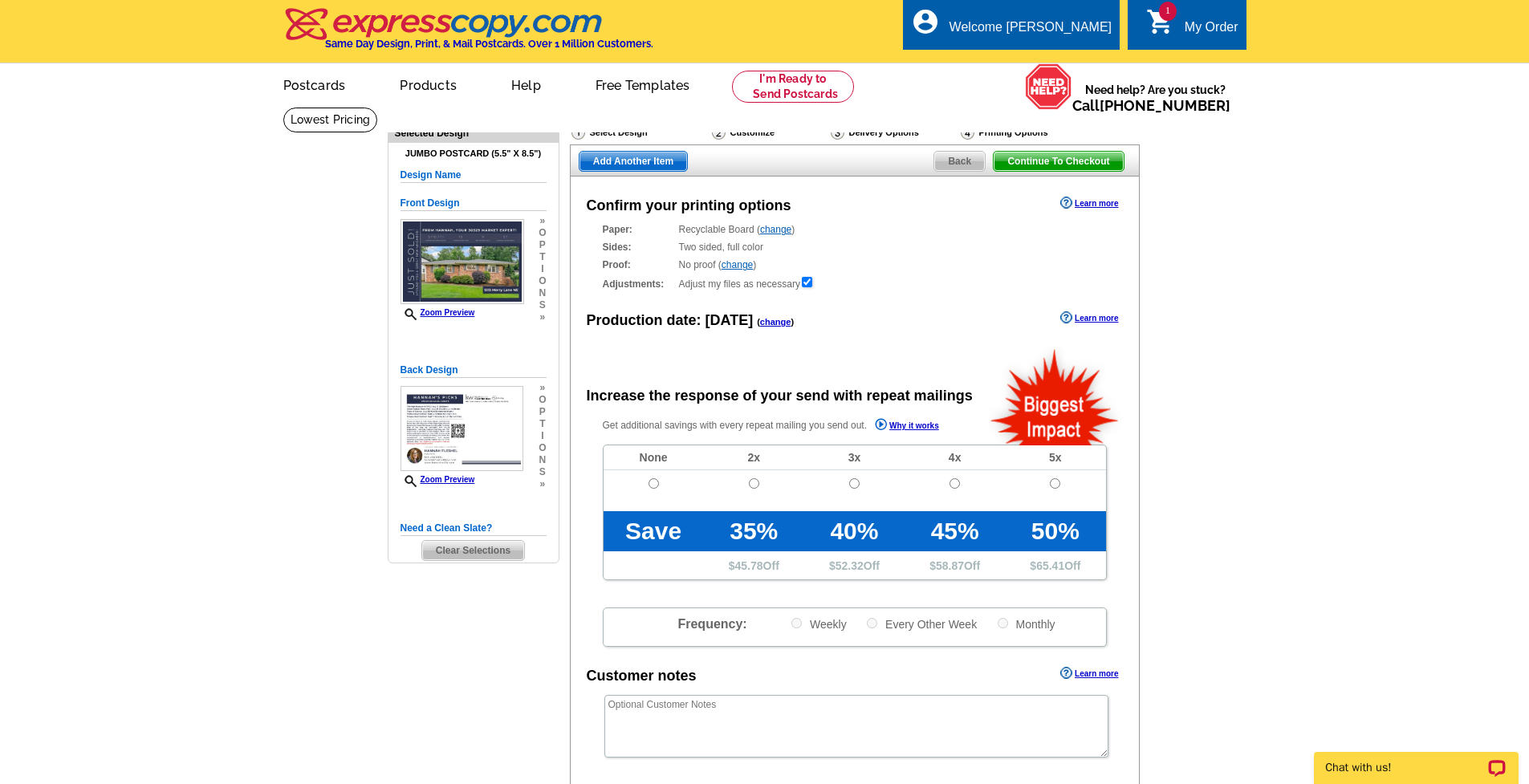 click on "change" at bounding box center [775, 230] 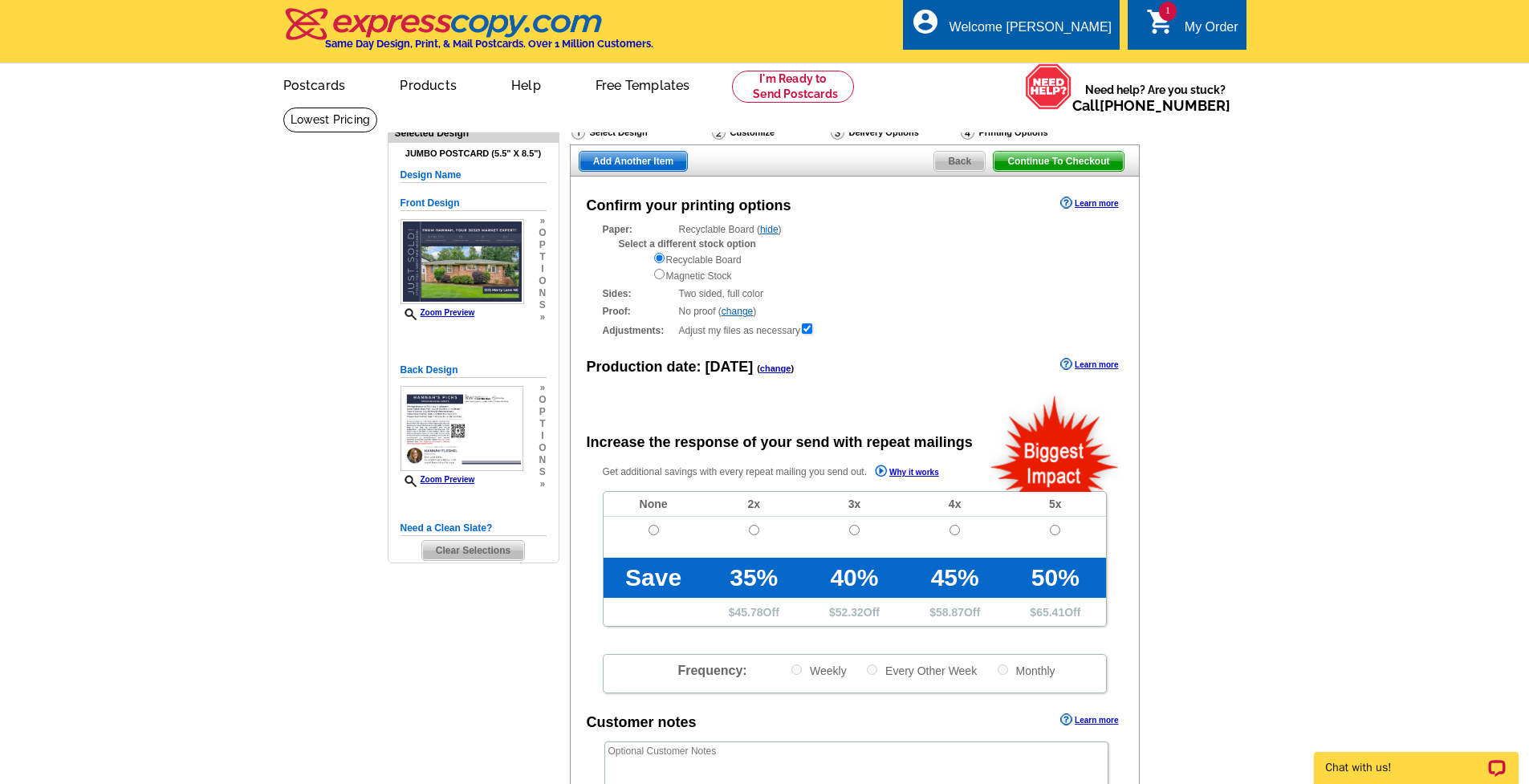 click on "hide" at bounding box center (769, 230) 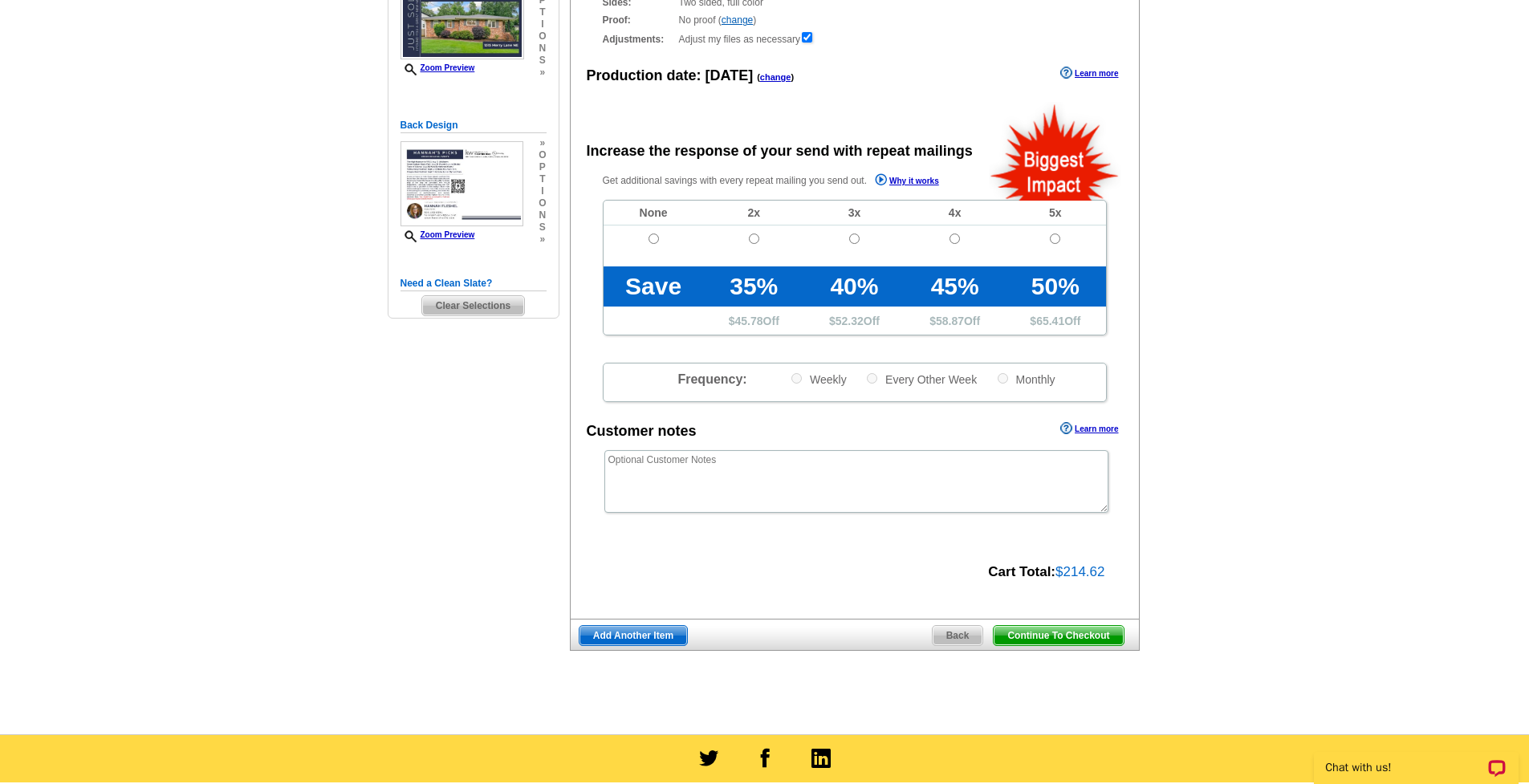 scroll, scrollTop: 224, scrollLeft: 0, axis: vertical 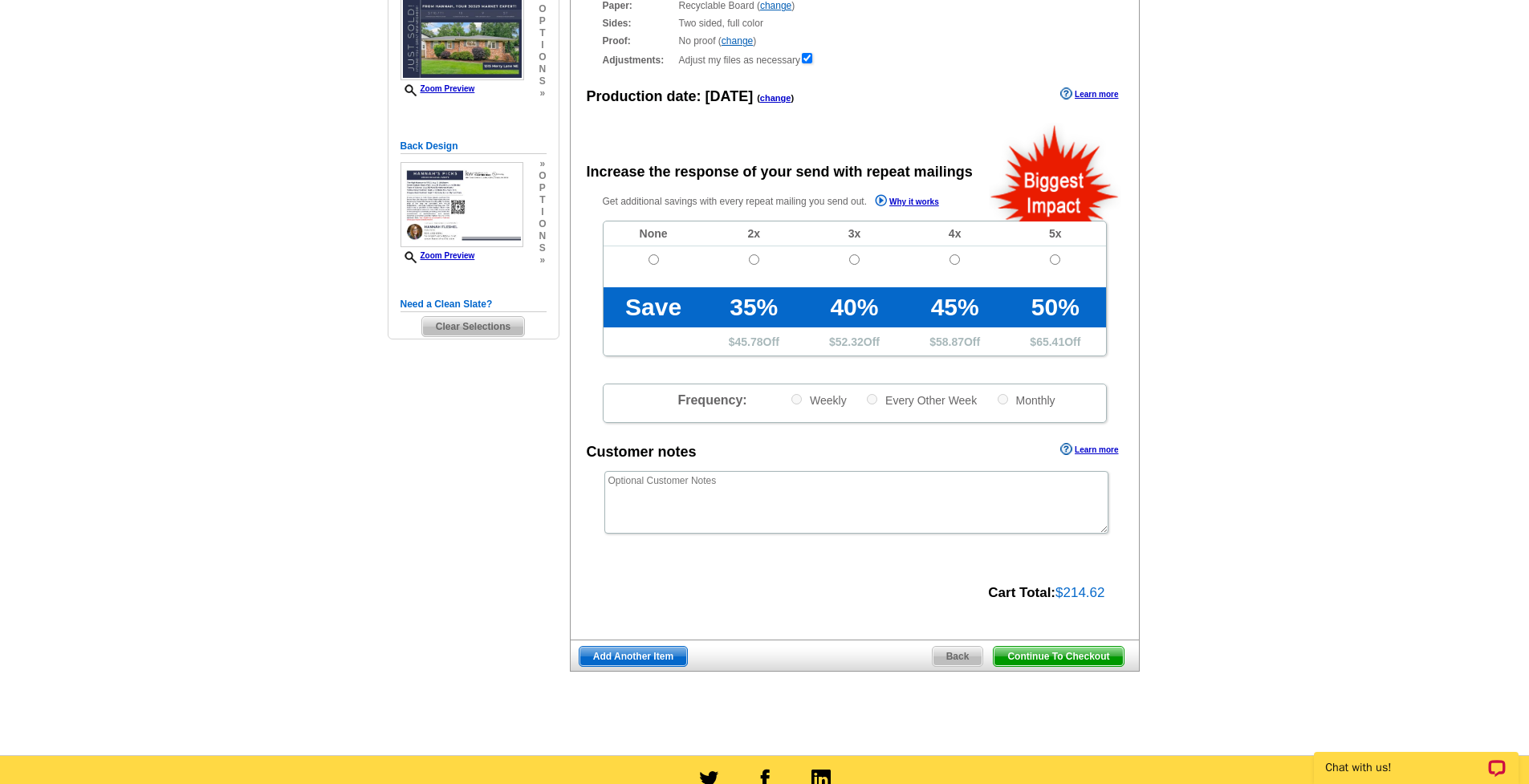 click at bounding box center [653, 259] 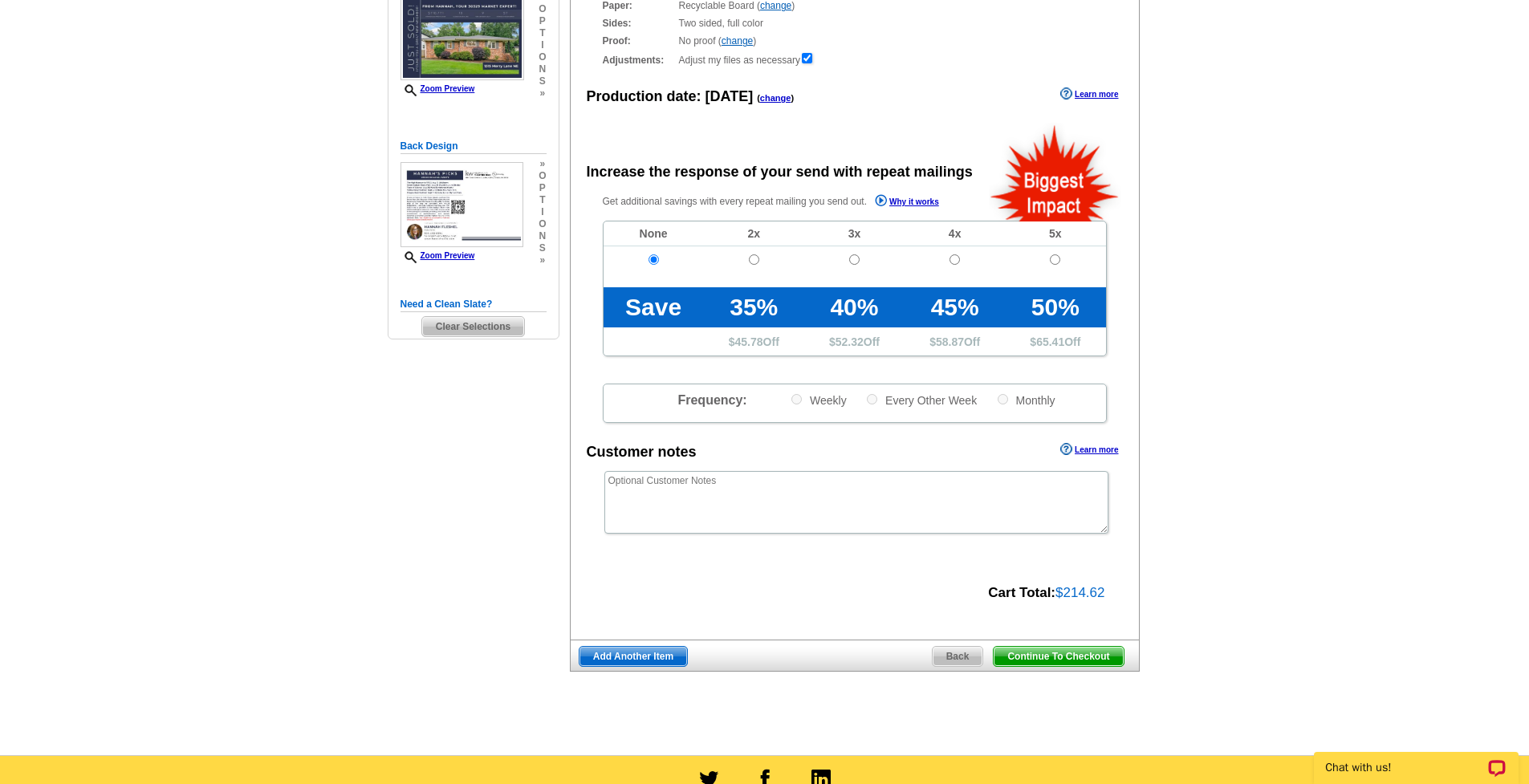 click on "Need Help? call 800-260-5887,  chat  with support, or have our designers make something custom just for you!
Got it, no need for the selection guide next time.
Show Results
Selected Design
Jumbo Postcard (5.5" x 8.5")
Design Name
Front Design
Zoom Preview
»
o
p
t
i
o
n
s
»
» o" at bounding box center [764, 319] 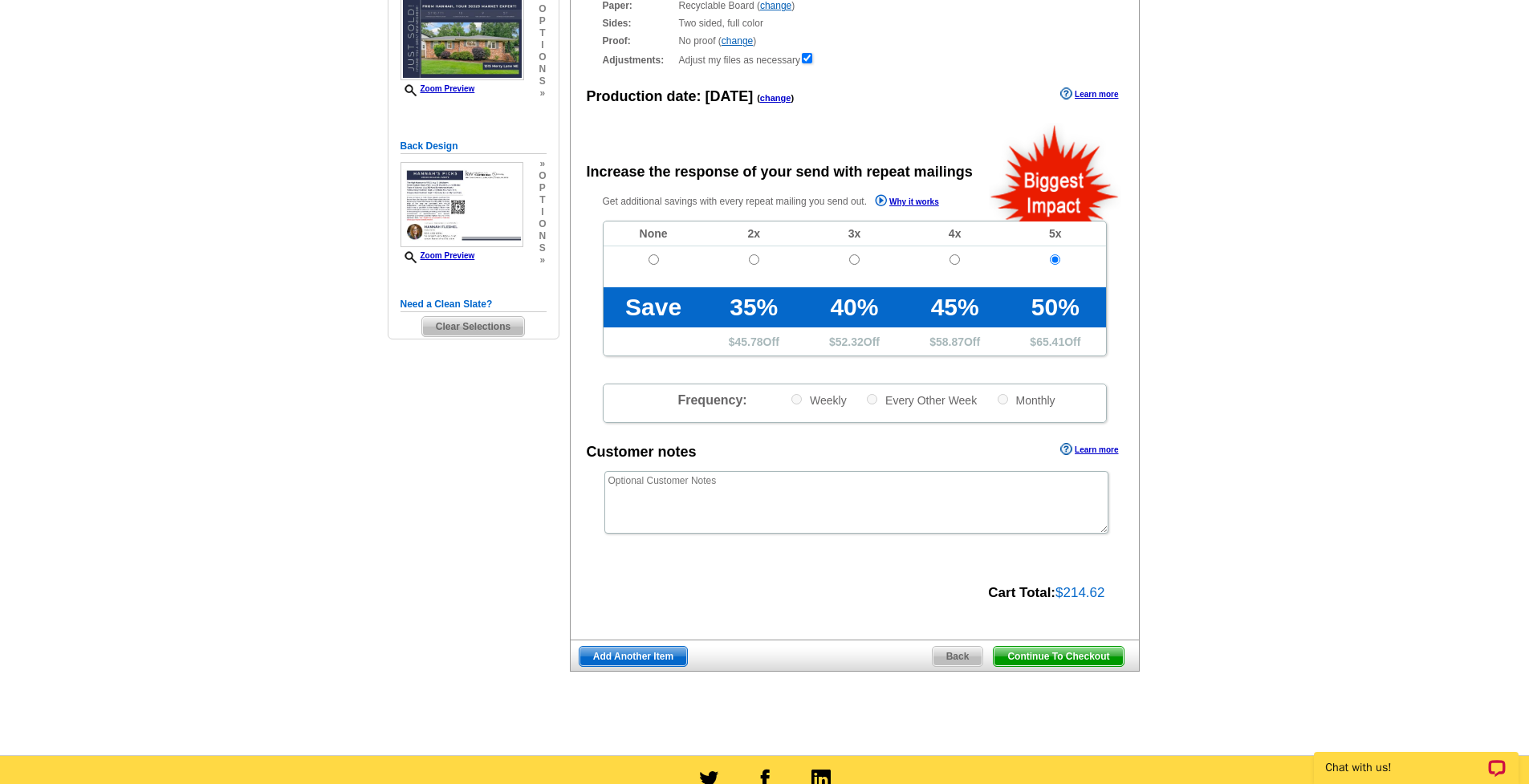 radio on "true" 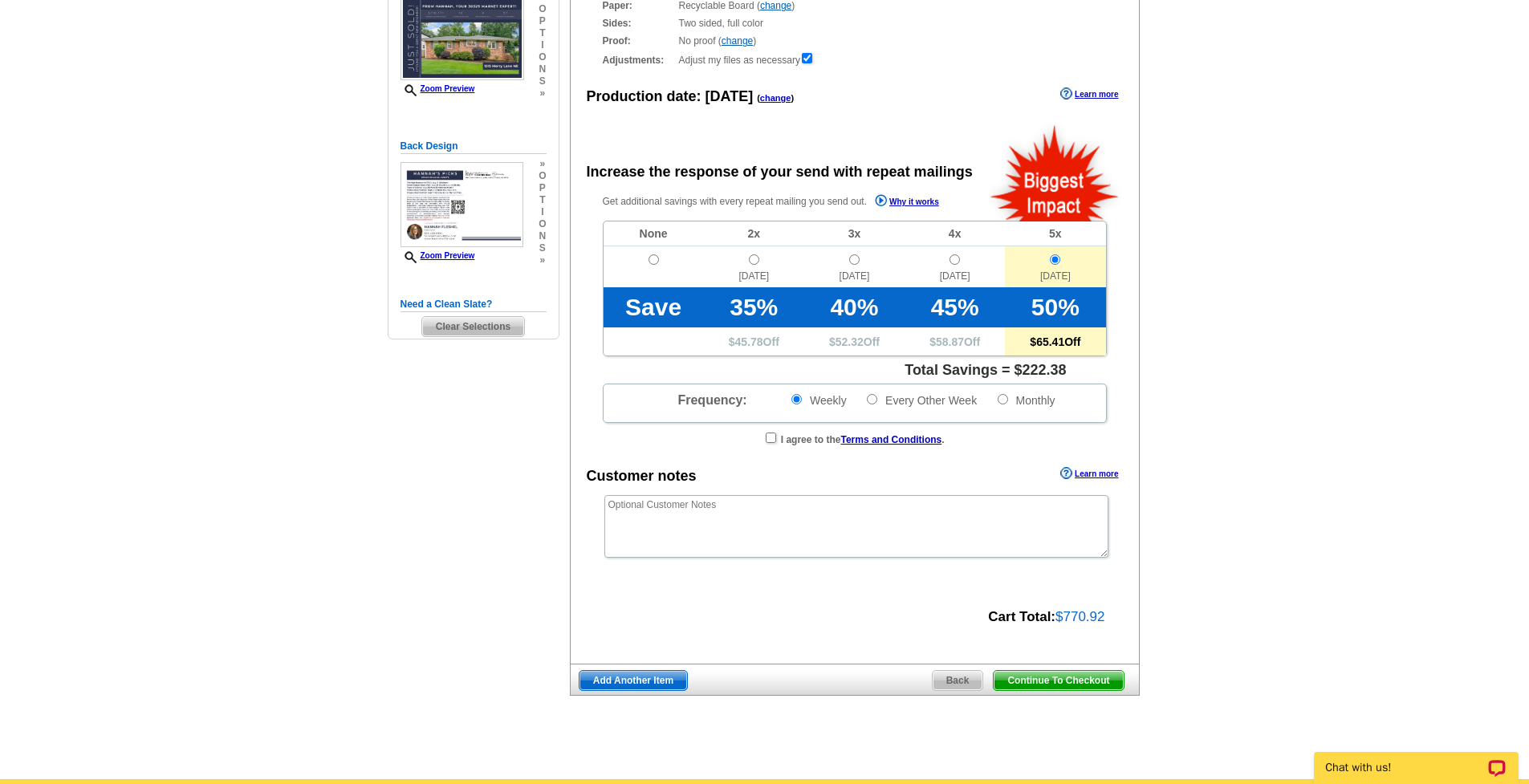 click at bounding box center (653, 259) 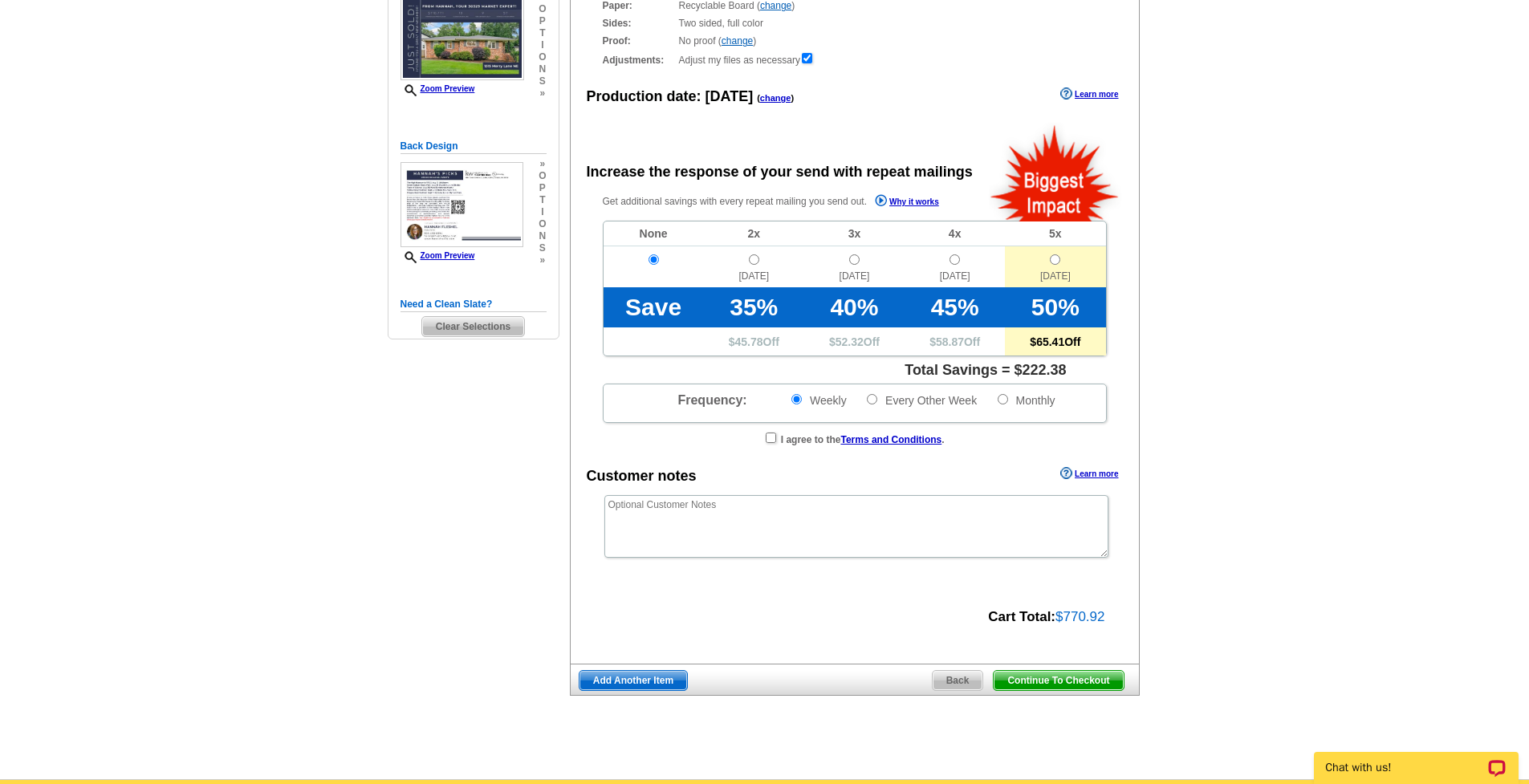 radio on "false" 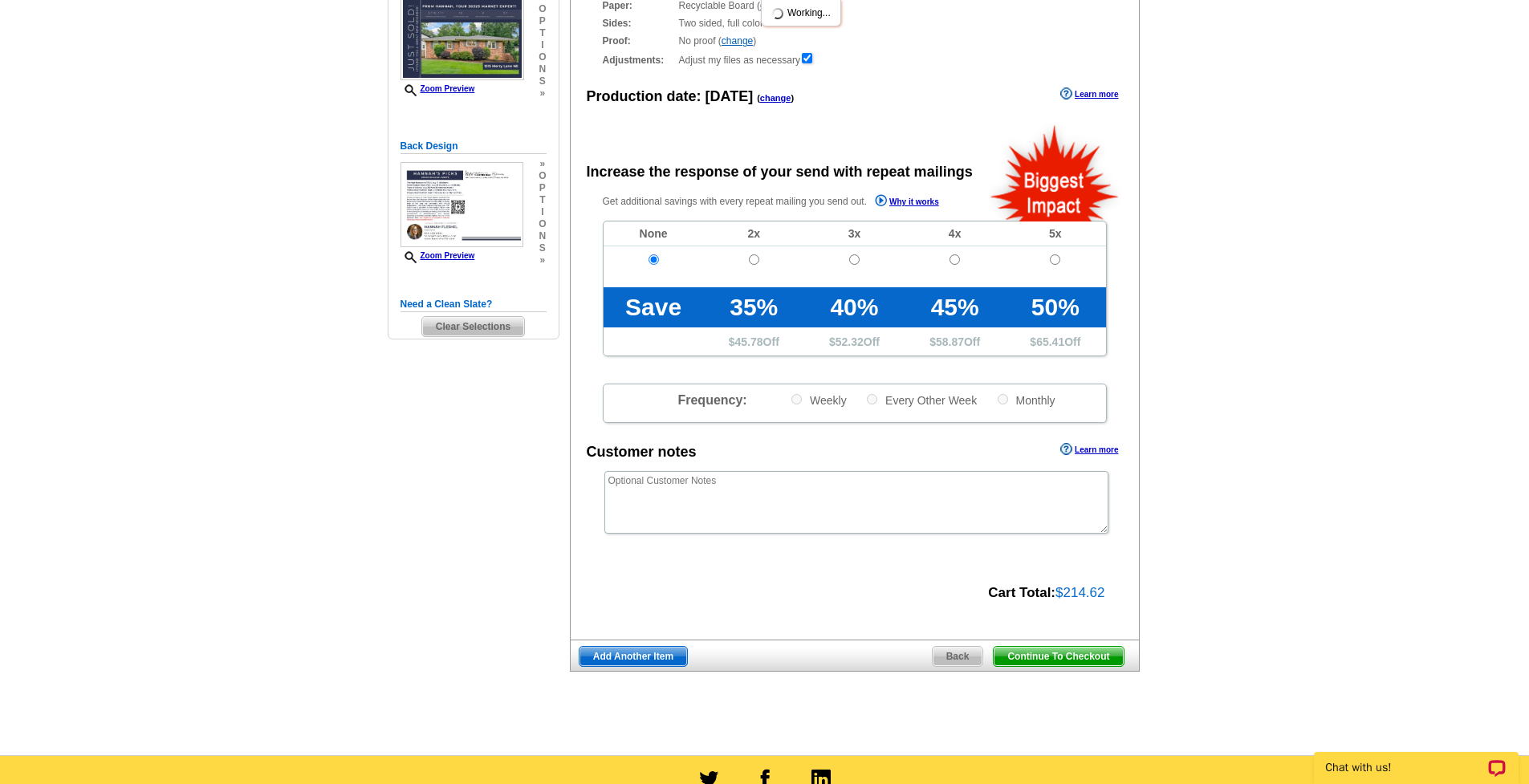 click at bounding box center (653, 259) 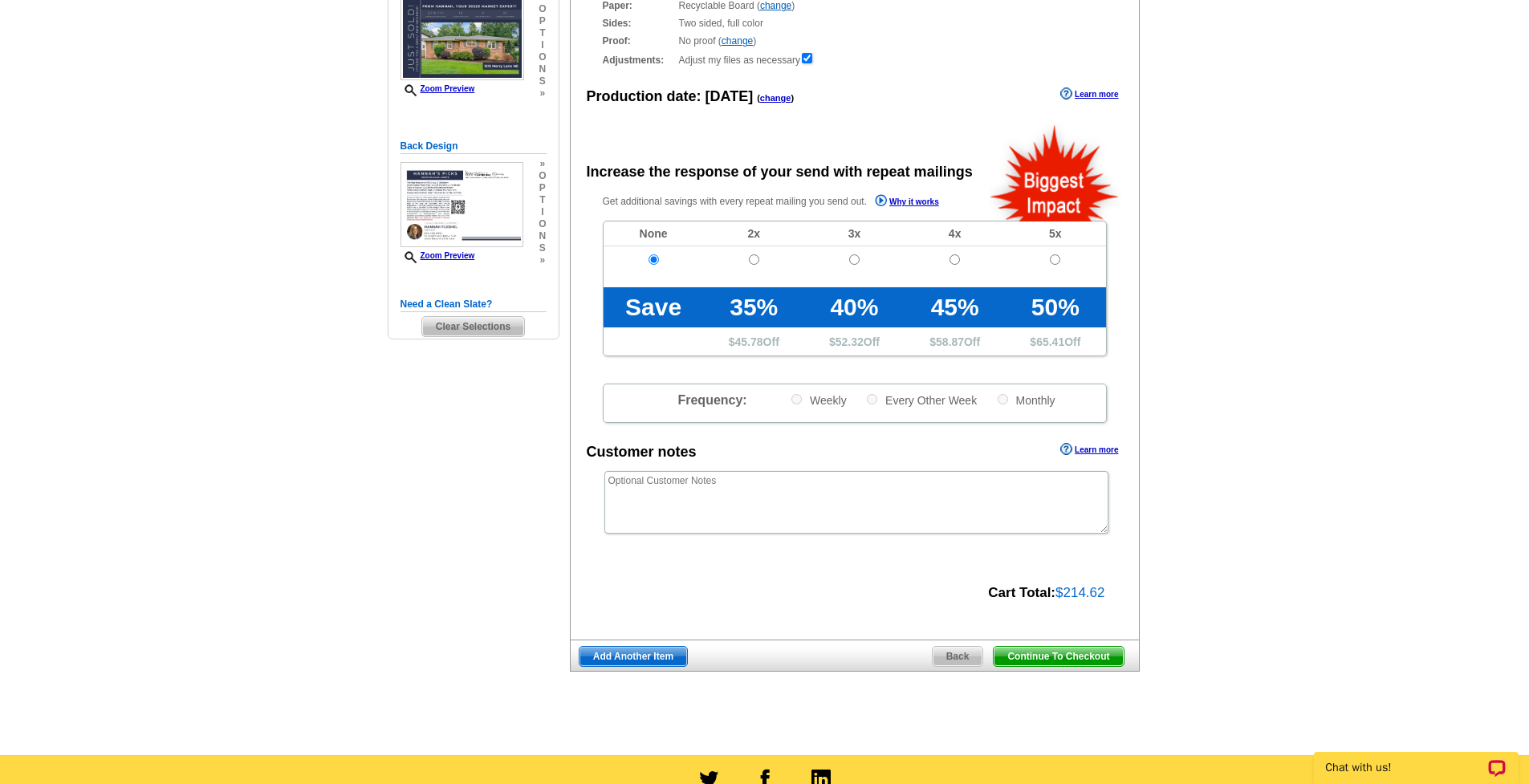 click on "Continue To Checkout" at bounding box center [1058, 656] 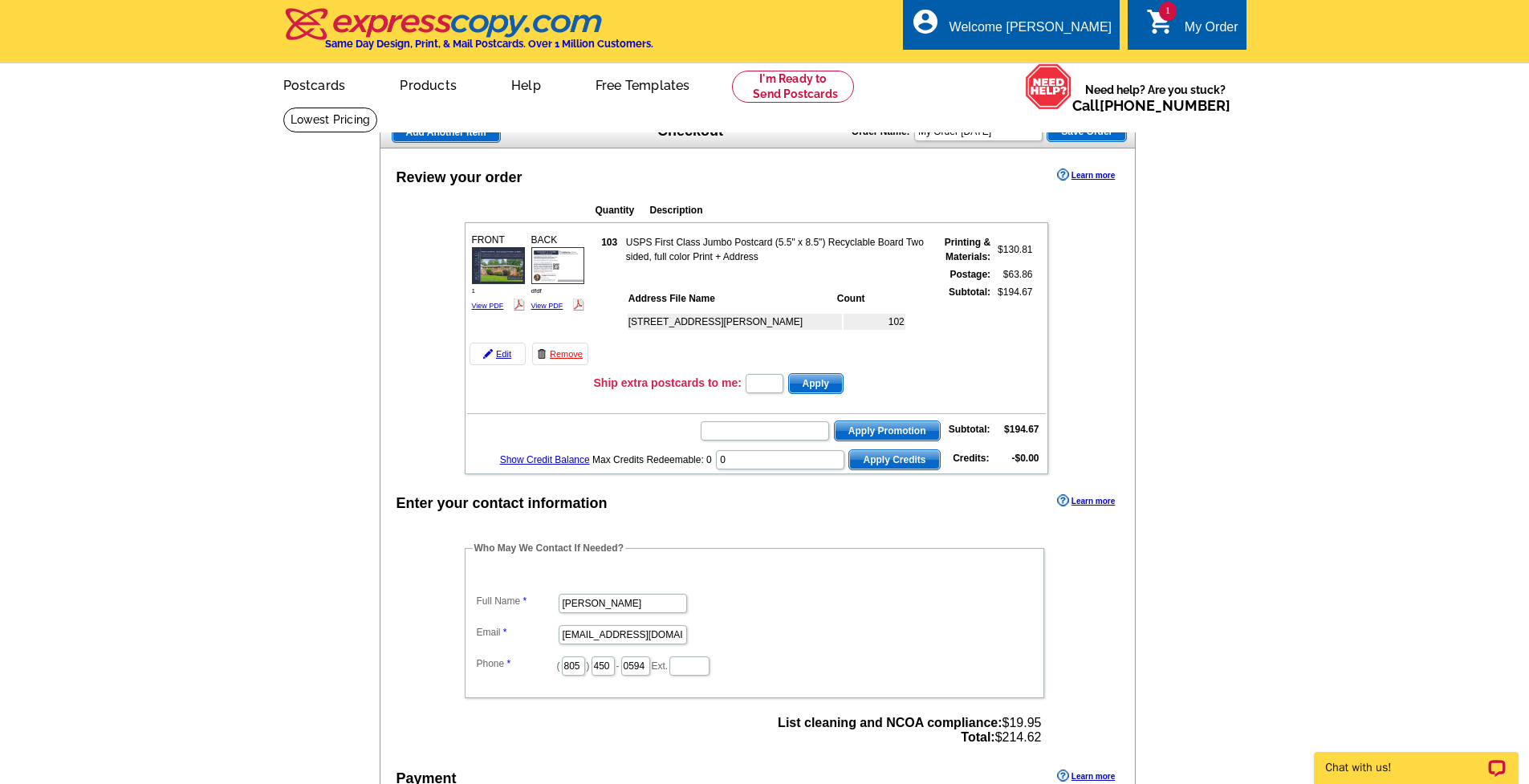 scroll, scrollTop: 0, scrollLeft: 0, axis: both 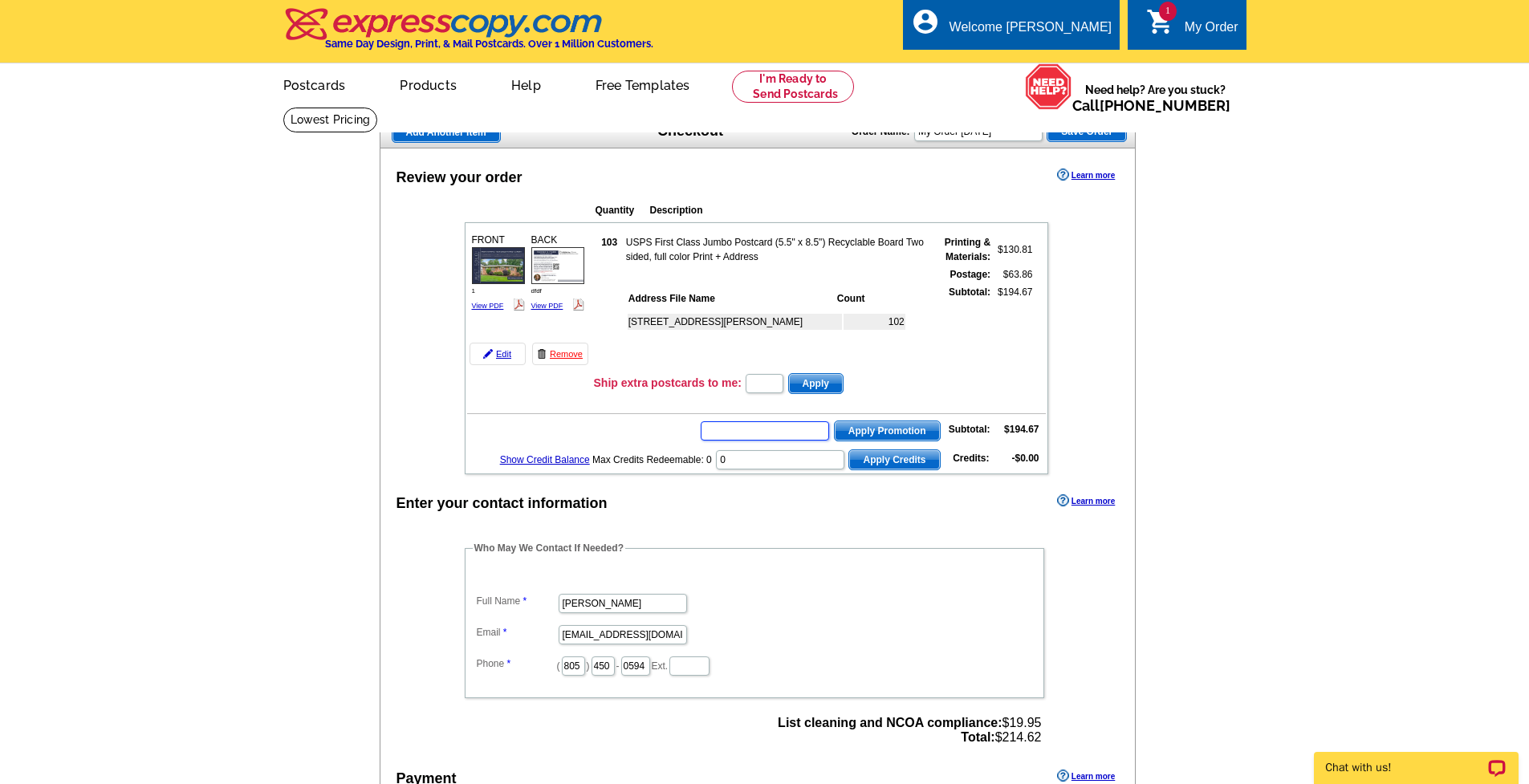 click at bounding box center [765, 431] 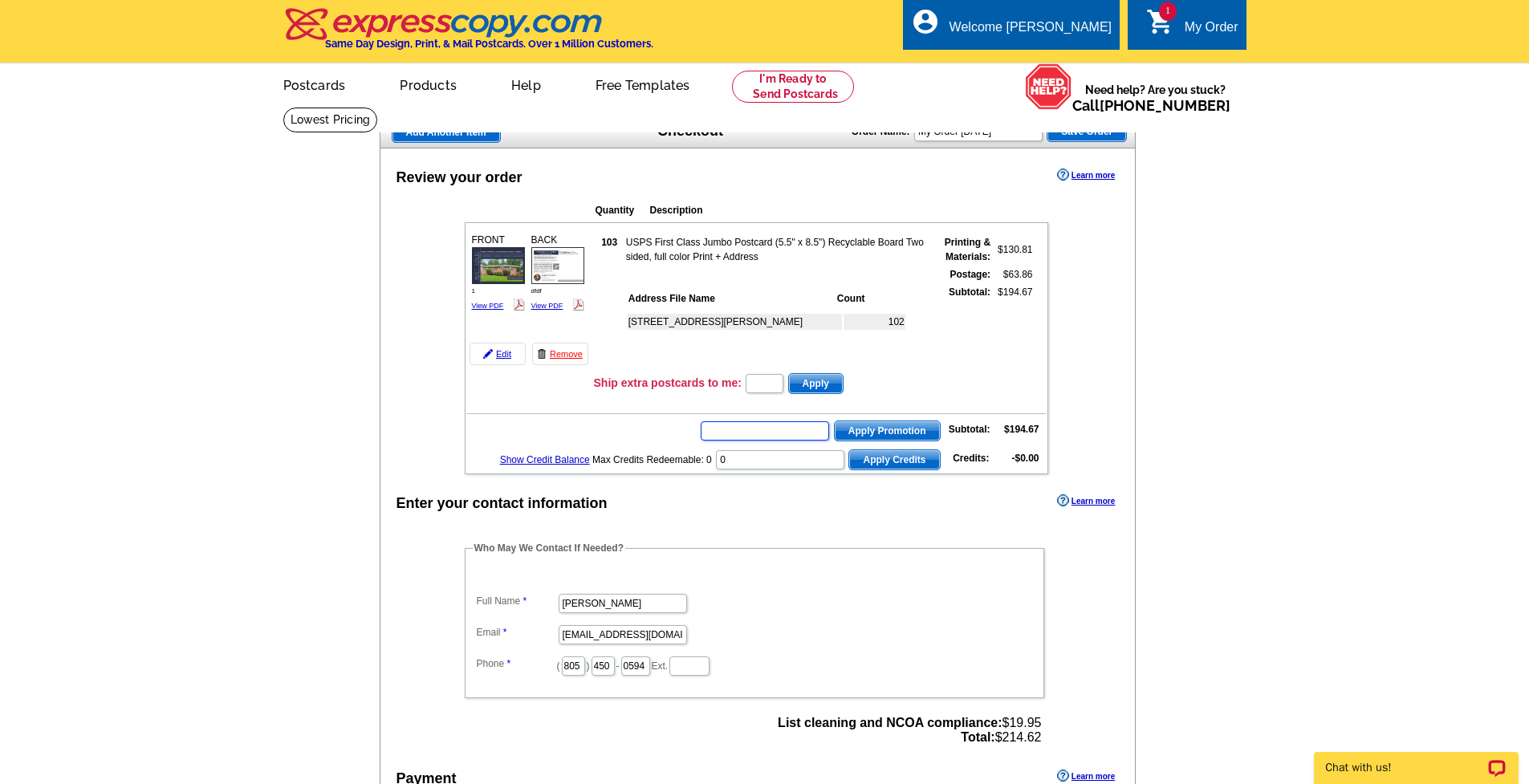 paste on "Can we try this?  expresscopy.com Postcards bring sales. Try 100 postcards for only $10 + postage.  Offer good for 8 hours: sms100f  Text STOP to end" 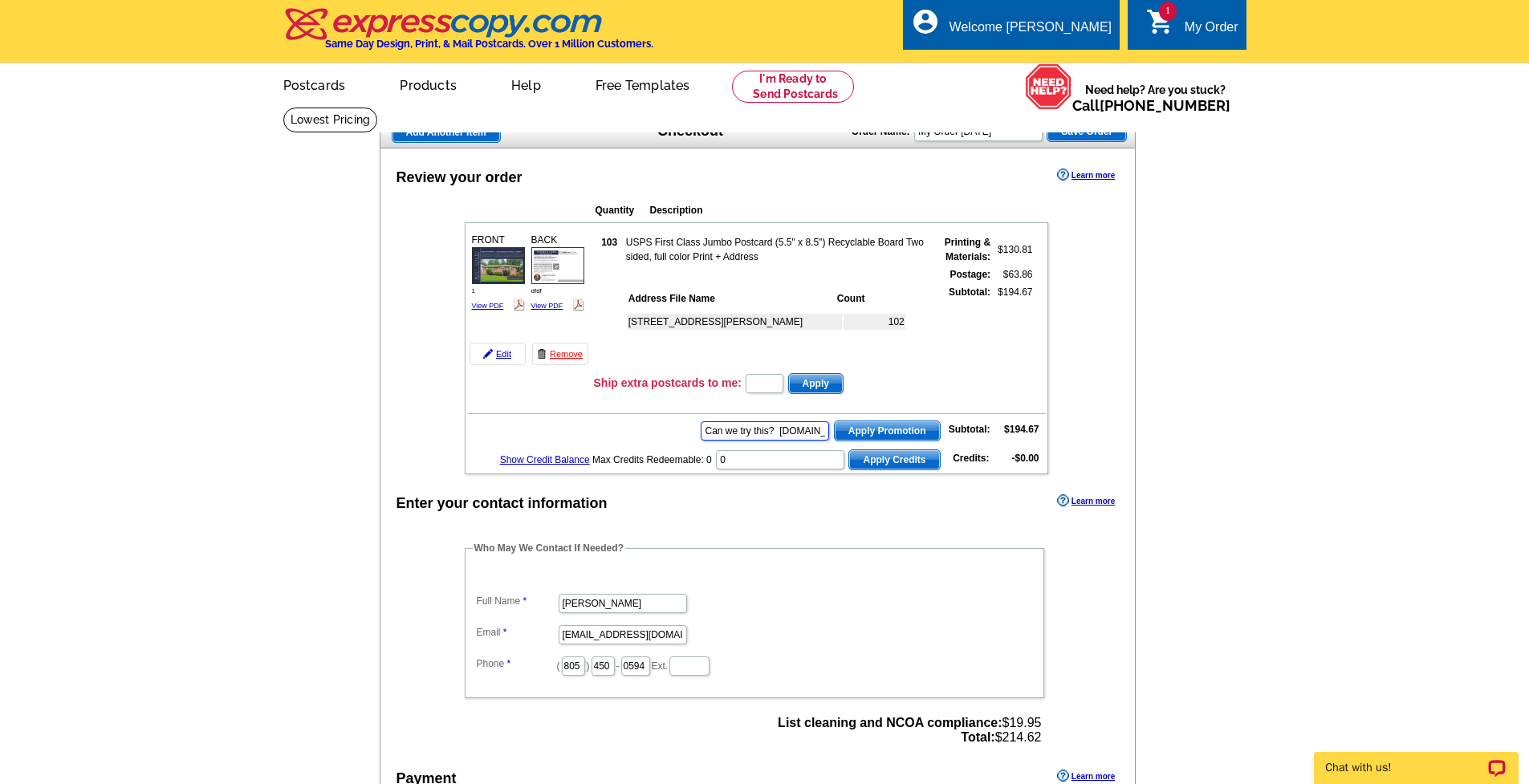 drag, startPoint x: 743, startPoint y: 429, endPoint x: 966, endPoint y: 421, distance: 223.1435 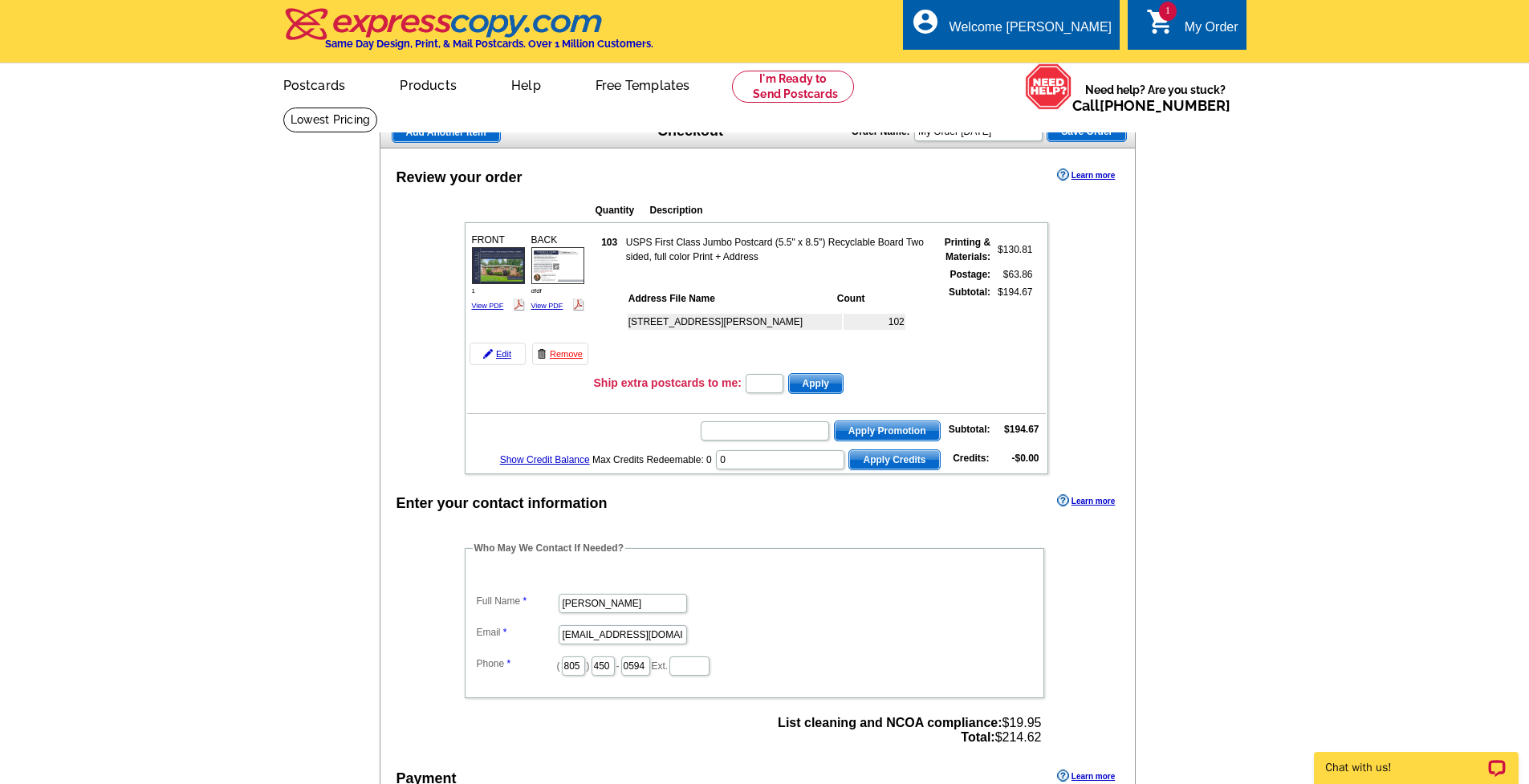 click on "FRONT
1
View PDF
103 $130.81" at bounding box center [756, 348] 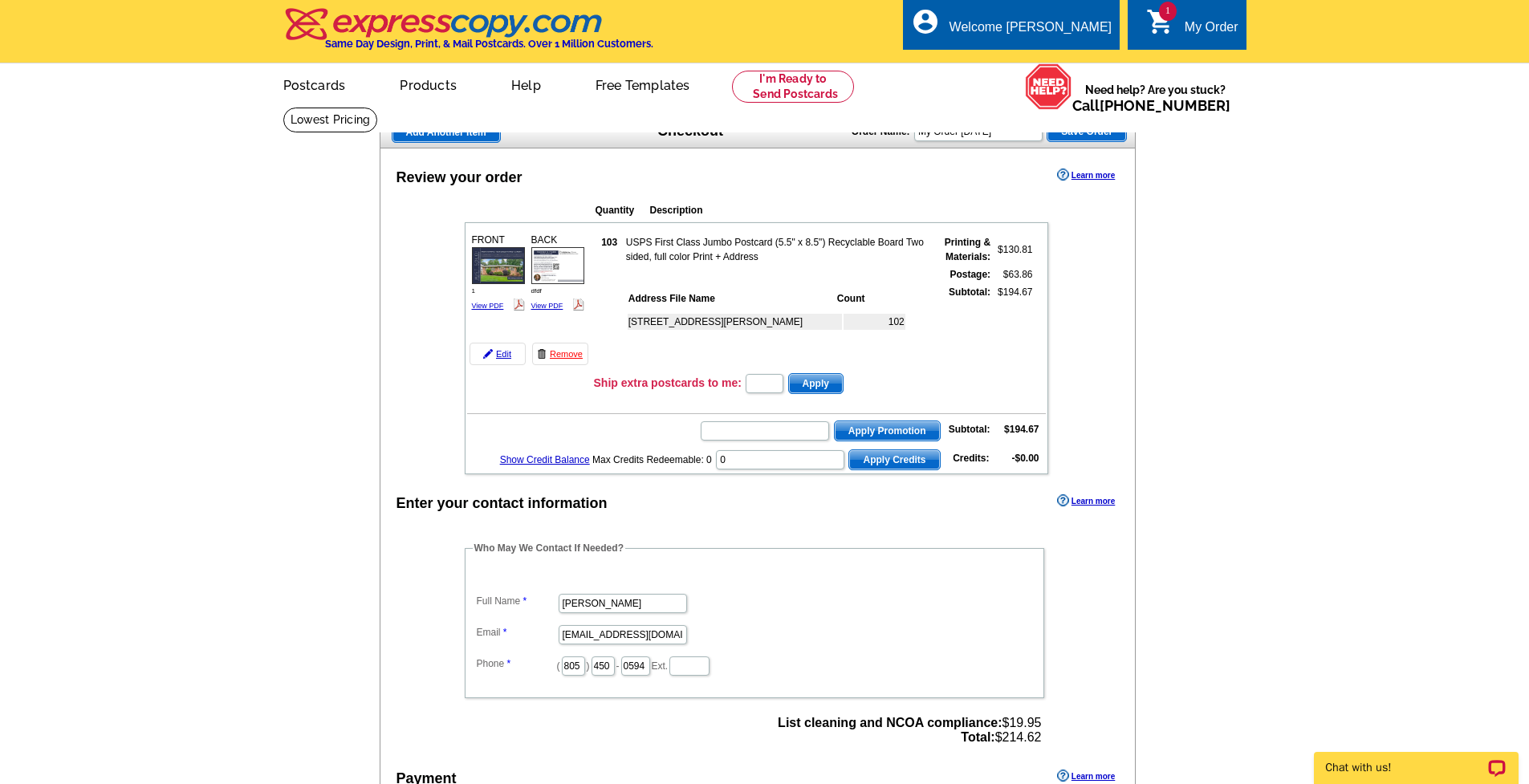 scroll, scrollTop: 28, scrollLeft: 0, axis: vertical 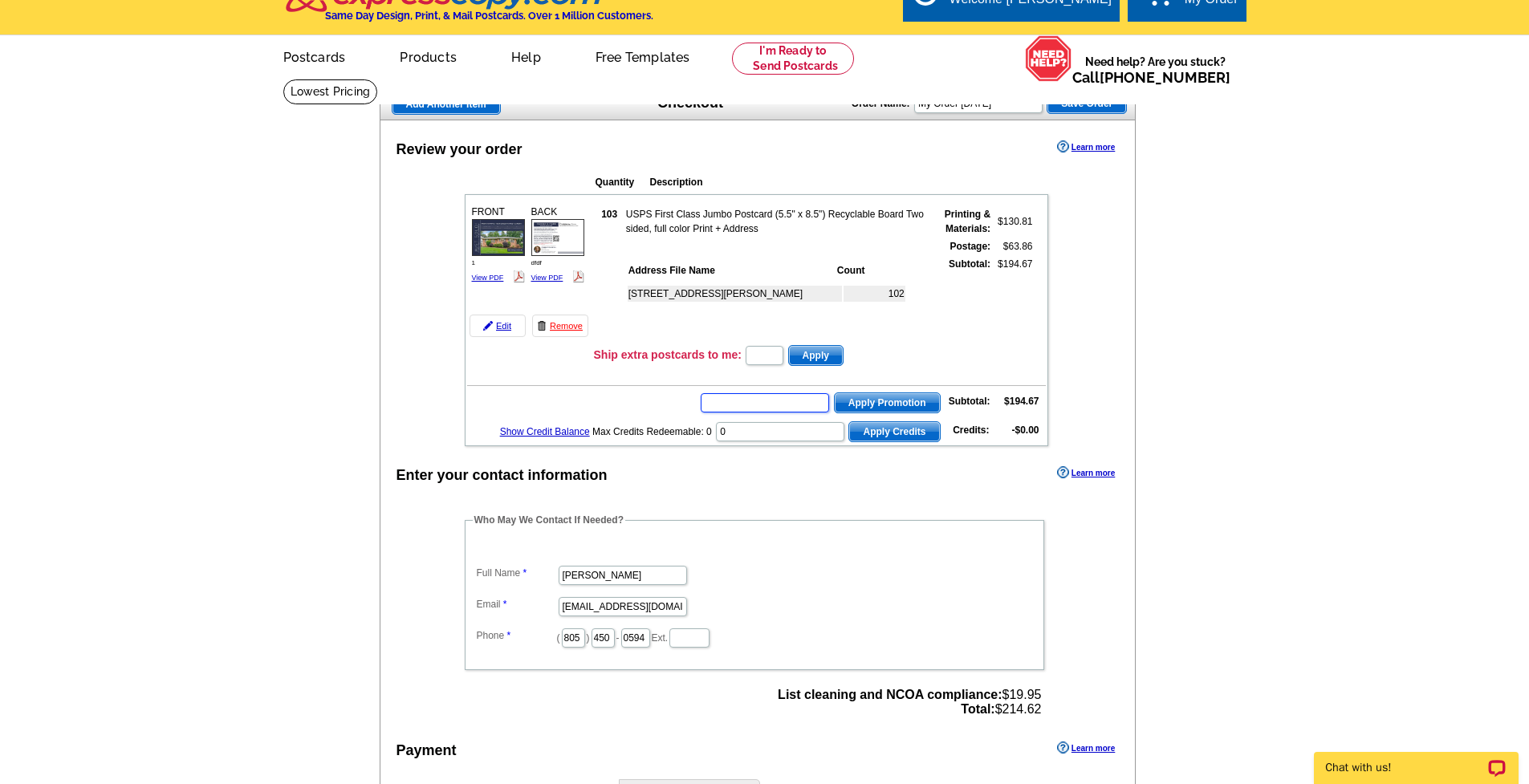 click at bounding box center [765, 403] 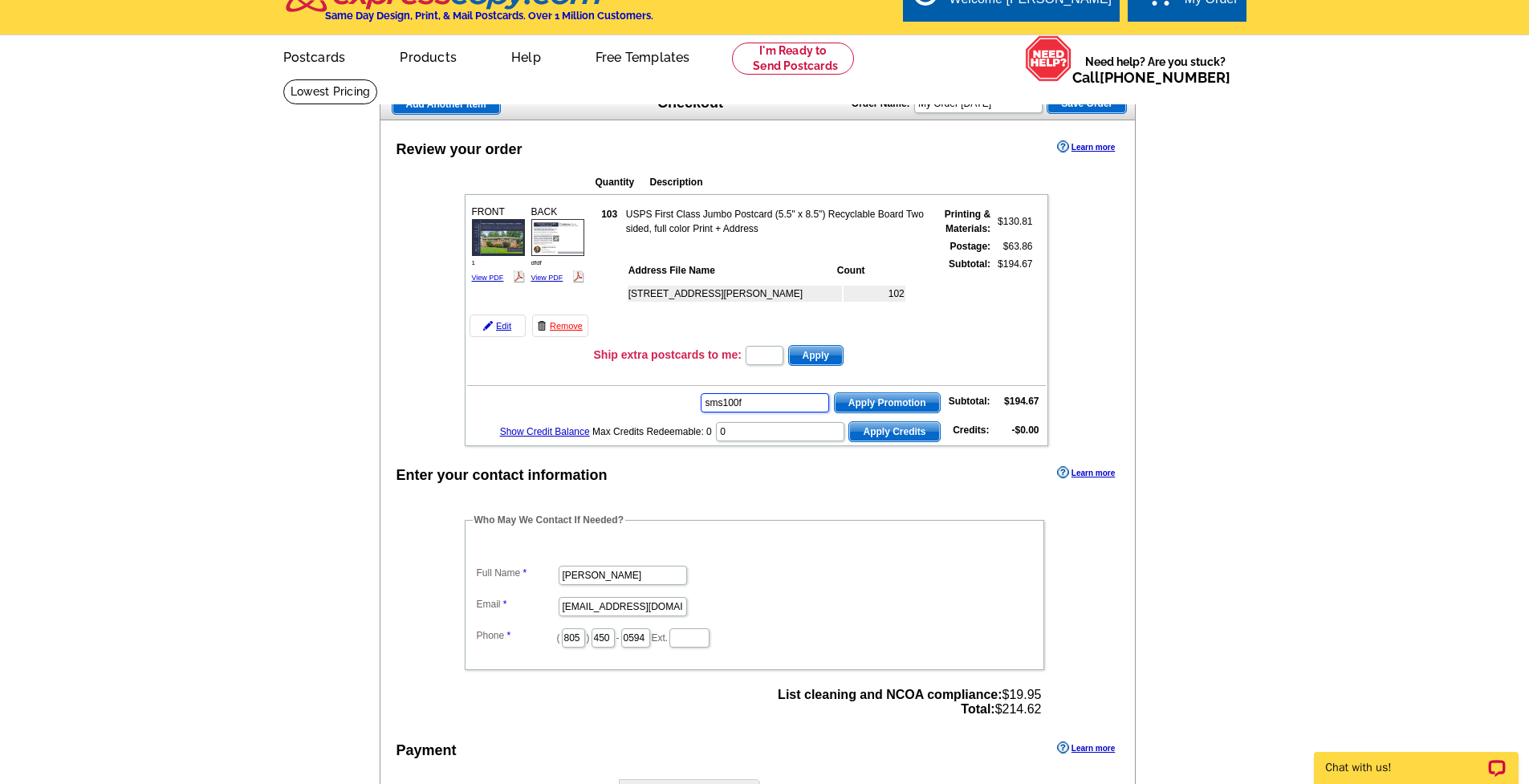 type on "sms100f" 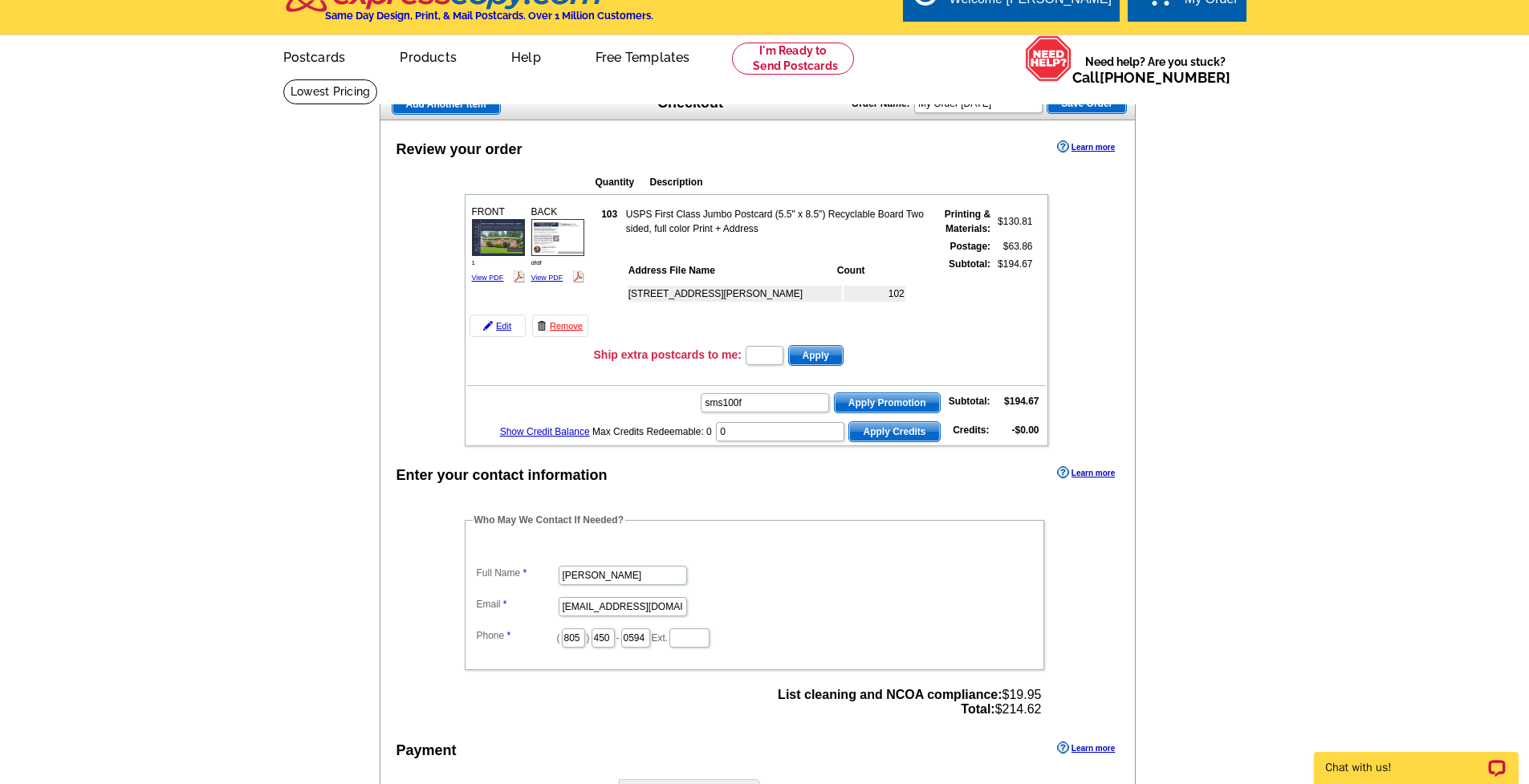 click on "Apply Promotion" at bounding box center (887, 403) 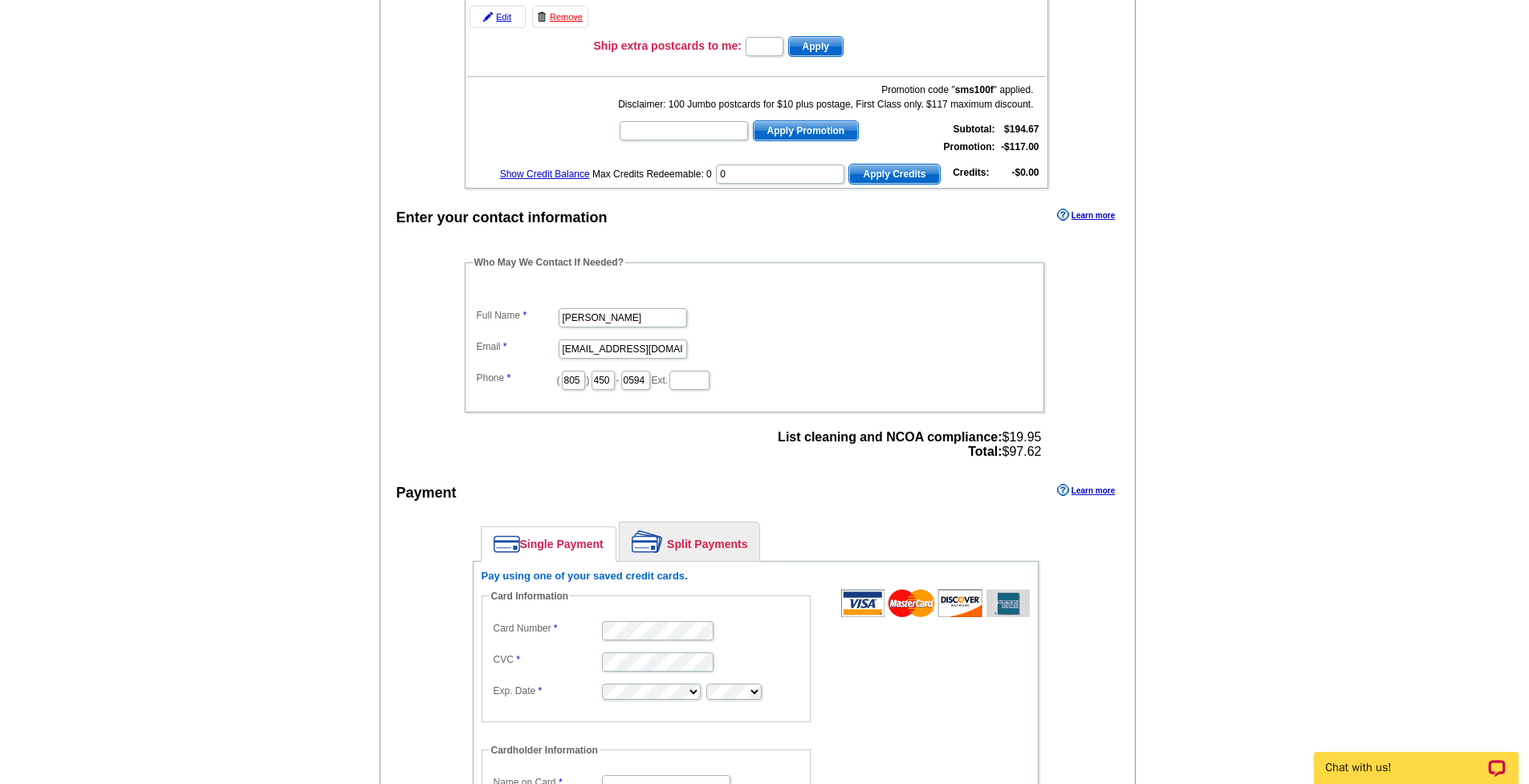 scroll, scrollTop: 340, scrollLeft: 0, axis: vertical 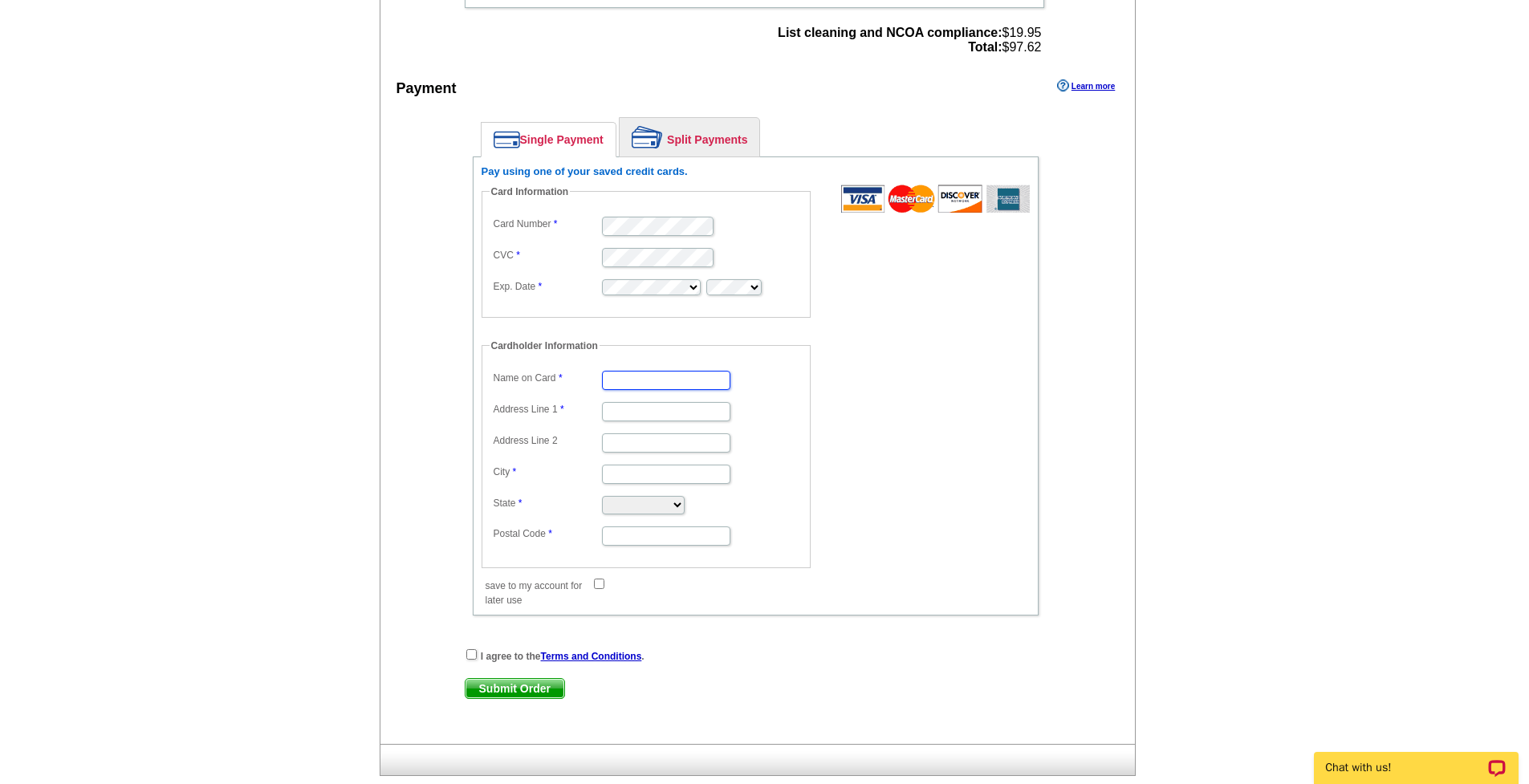 click on "Name on Card" at bounding box center [666, 380] 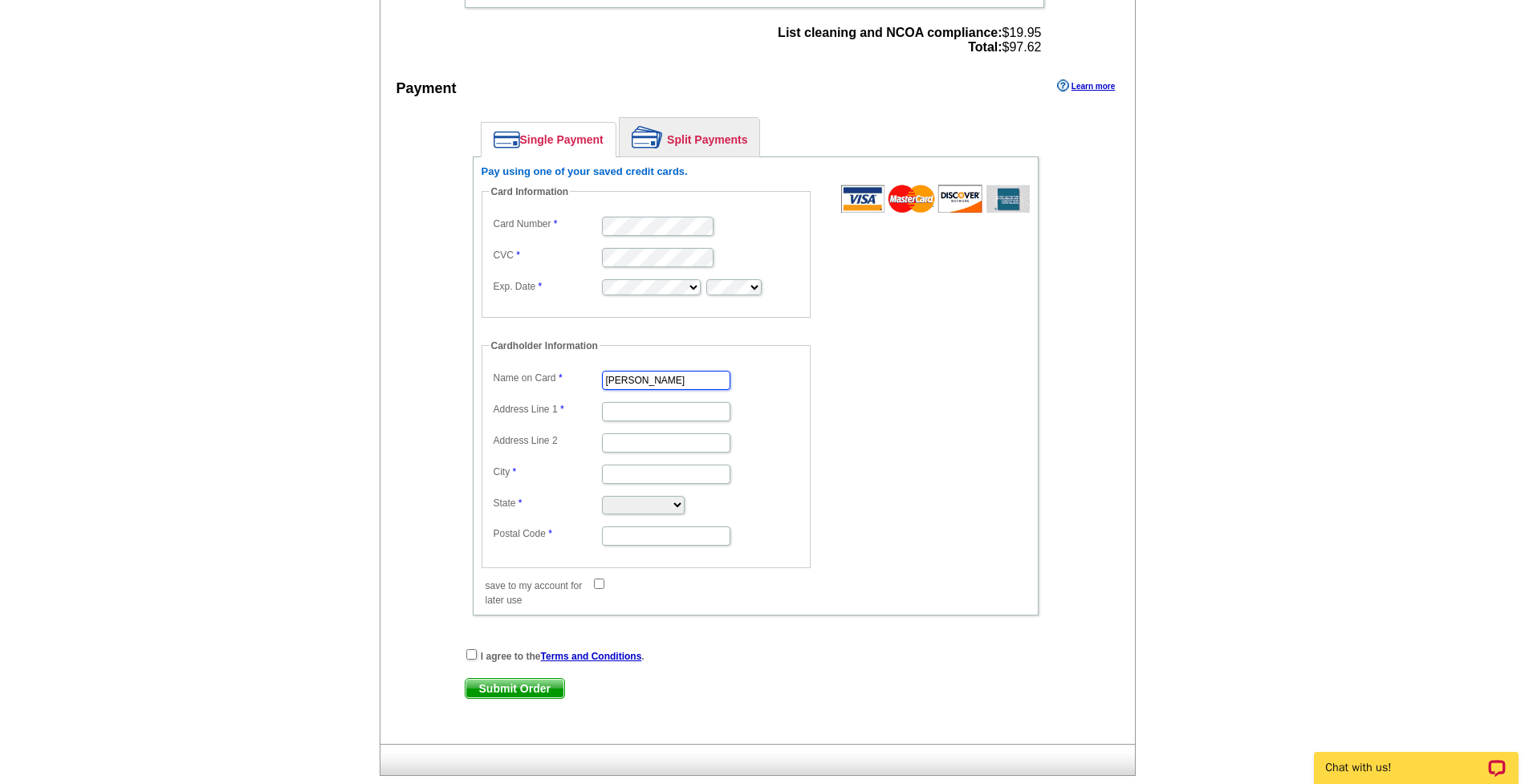 type on "[PERSON_NAME]" 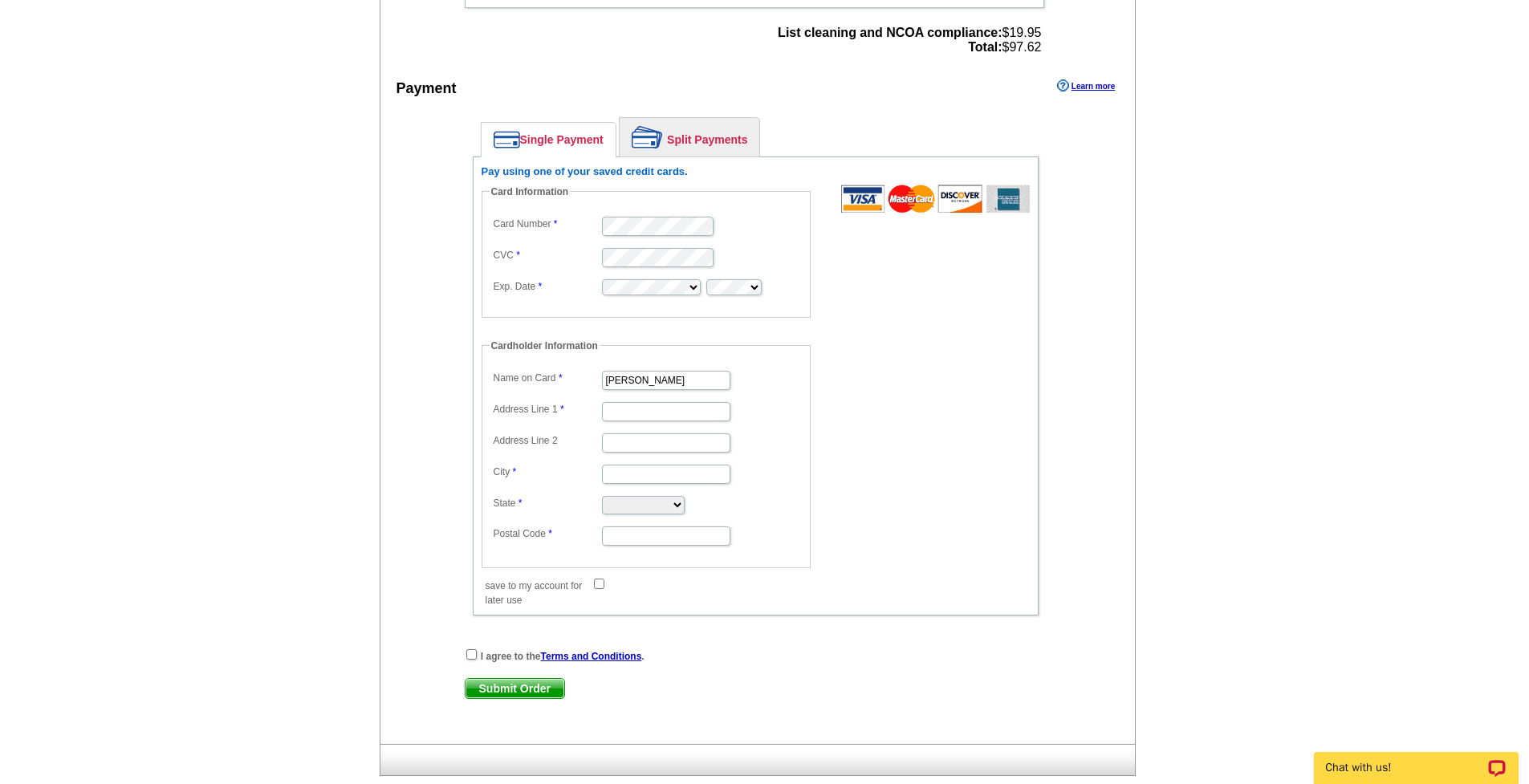 click on "Name on Card
Hannah Fleshel
Address Line 1
Address Line 2
City
State
Alabama
Alaska
Arizona
Arkansas
California
Colorado
Connecticut
District of Columbia
Delaware
Florida
Georgia
Hawaii
Idaho
Illinois
Indiana
Iowa
Kansas
Kentucky
Louisiana
Maine
Maryland
Massachusetts
Michigan
Minnesota
Mississippi
Missouri
Montana
Nebraska
Nevada
New Hampshire
New Jersey
New Mexico
New York
North Carolina
North Dakota
Ohio
Oklahoma
Oregon
Pennsylvania
Rhode Island
South Carolina
South Dakota
Tennessee
Texas
Utah
Vermont
Virginia
Washington
West Virginia
Wisconsin
Wyoming
Postal Code" at bounding box center (646, 457) 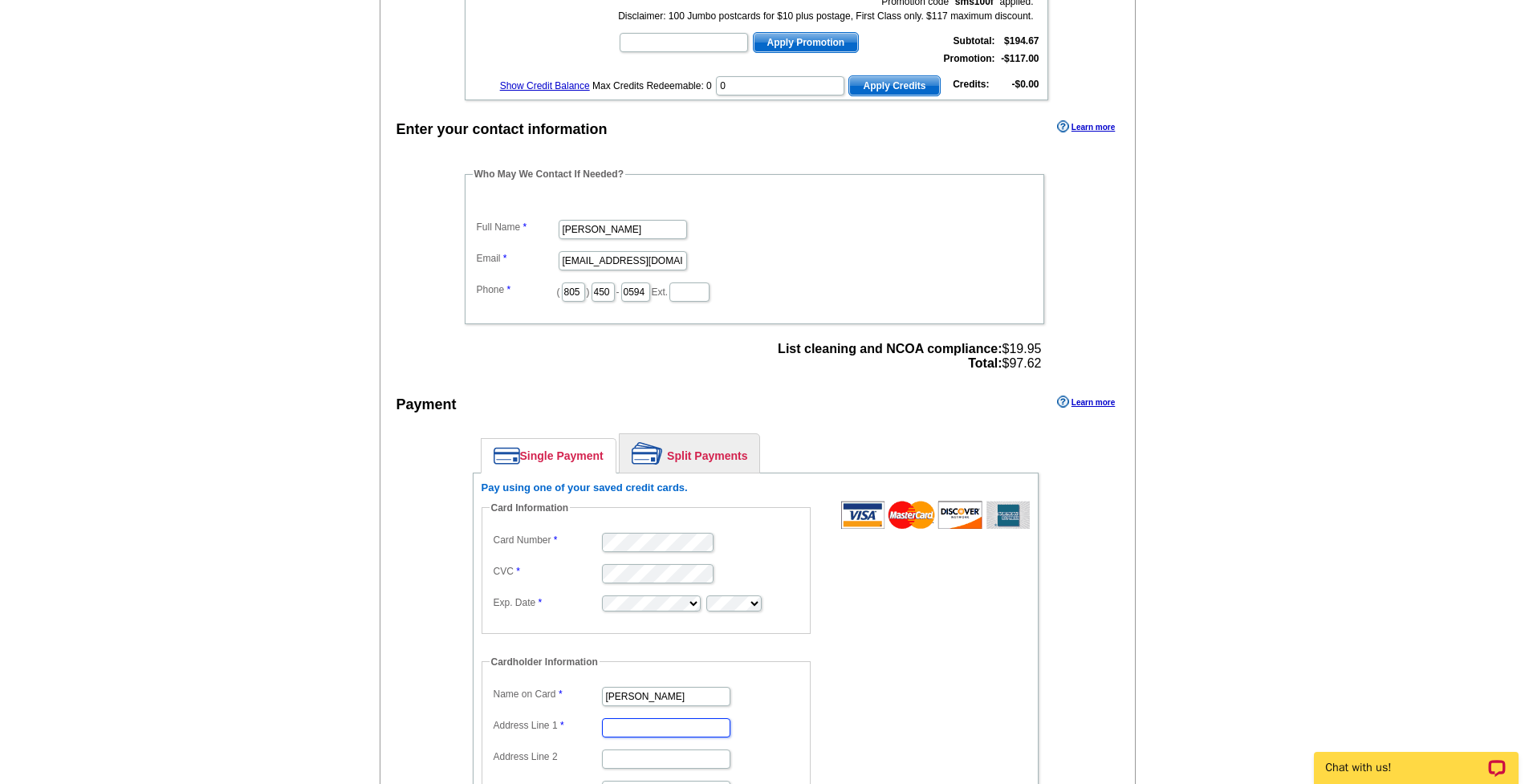 scroll, scrollTop: 567, scrollLeft: 0, axis: vertical 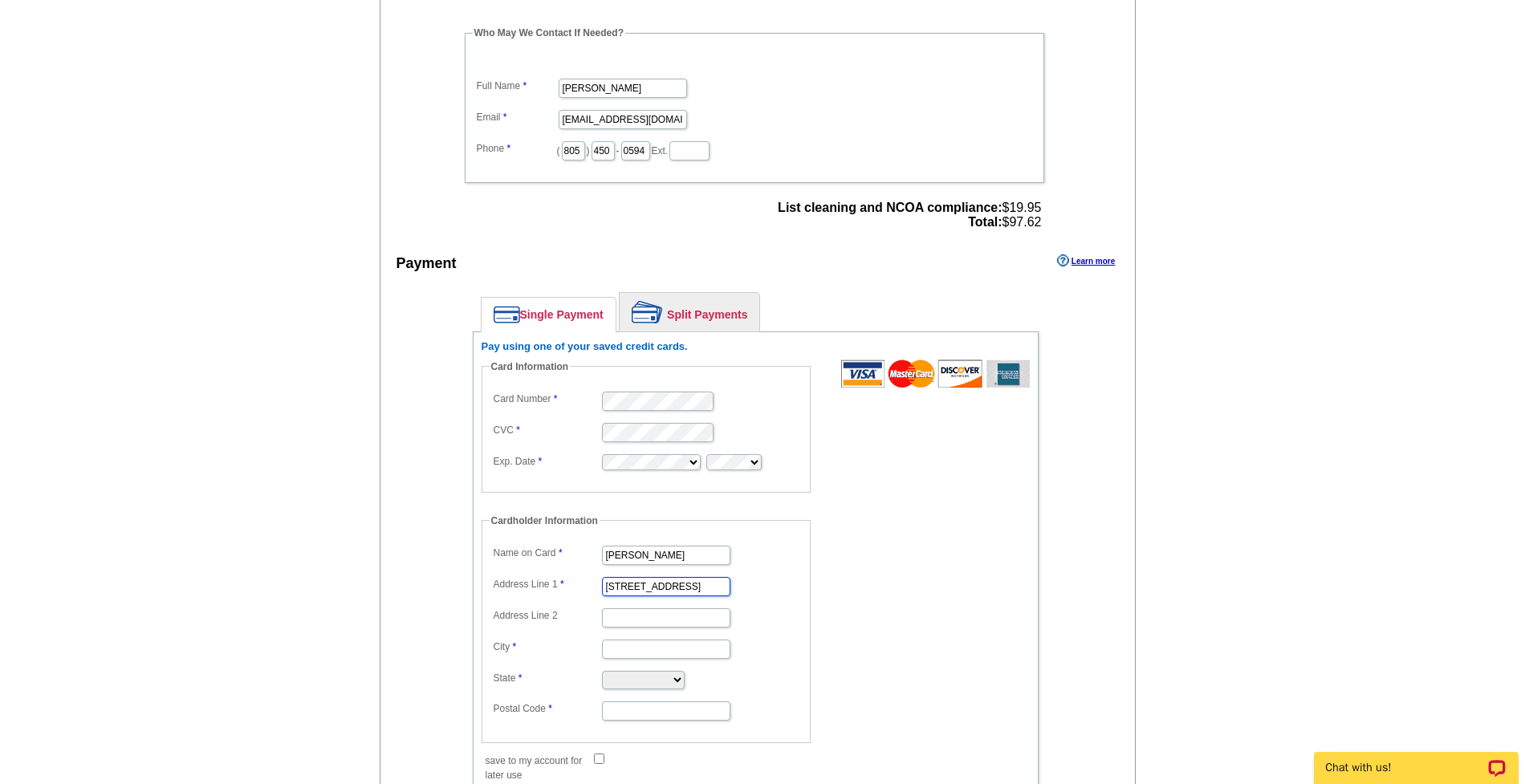 type on "[STREET_ADDRESS]" 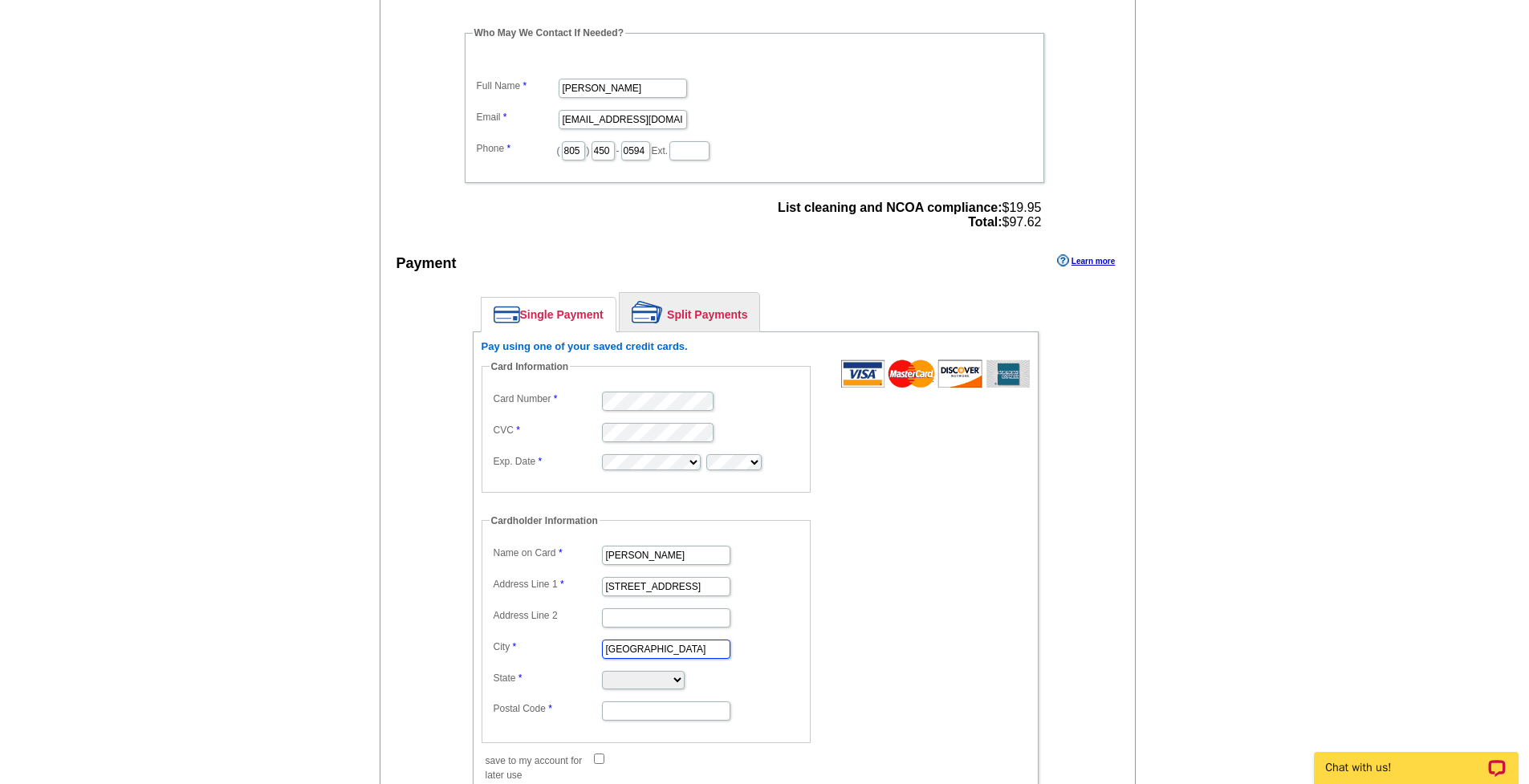 type on "Atlanta" 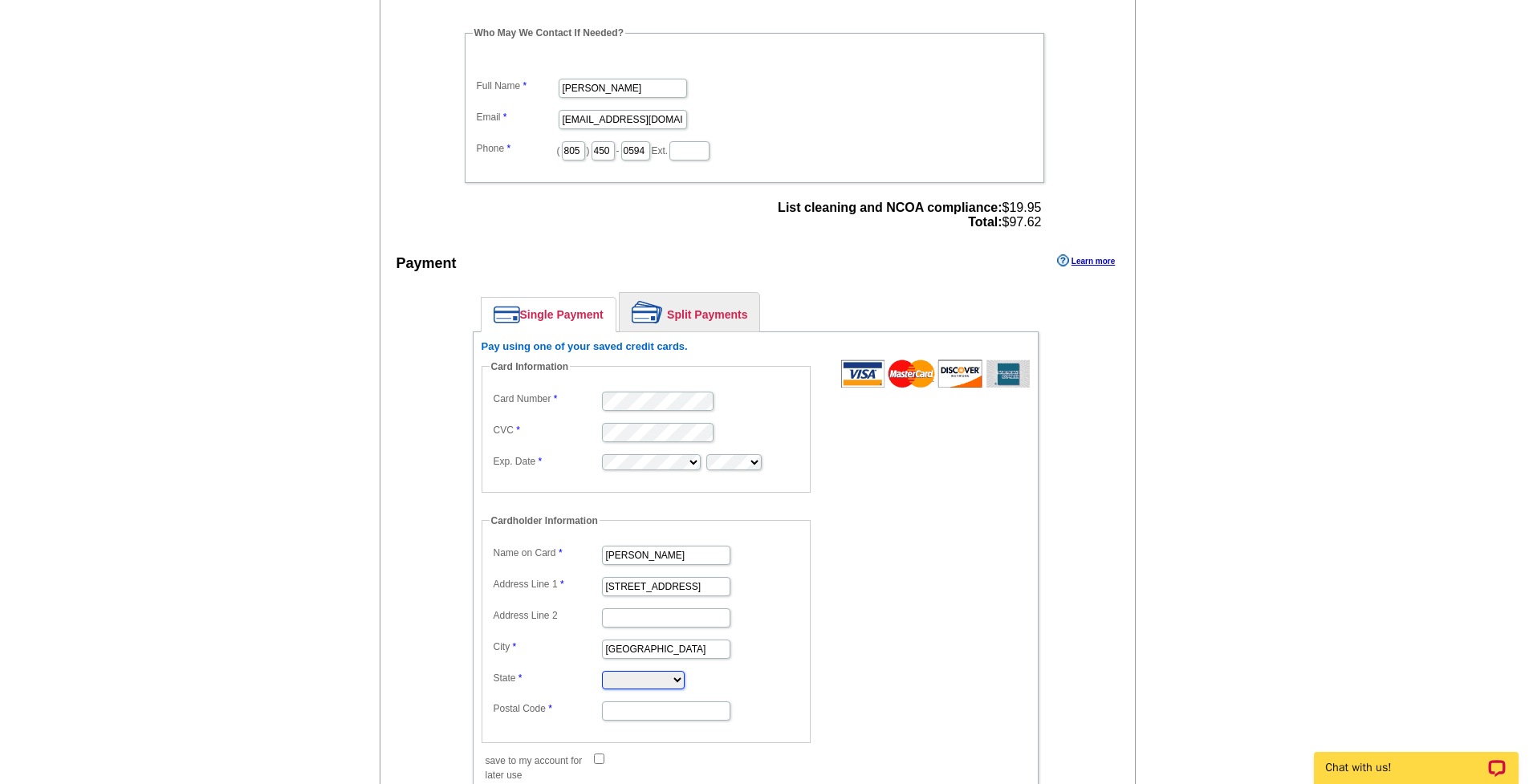 select on "GA" 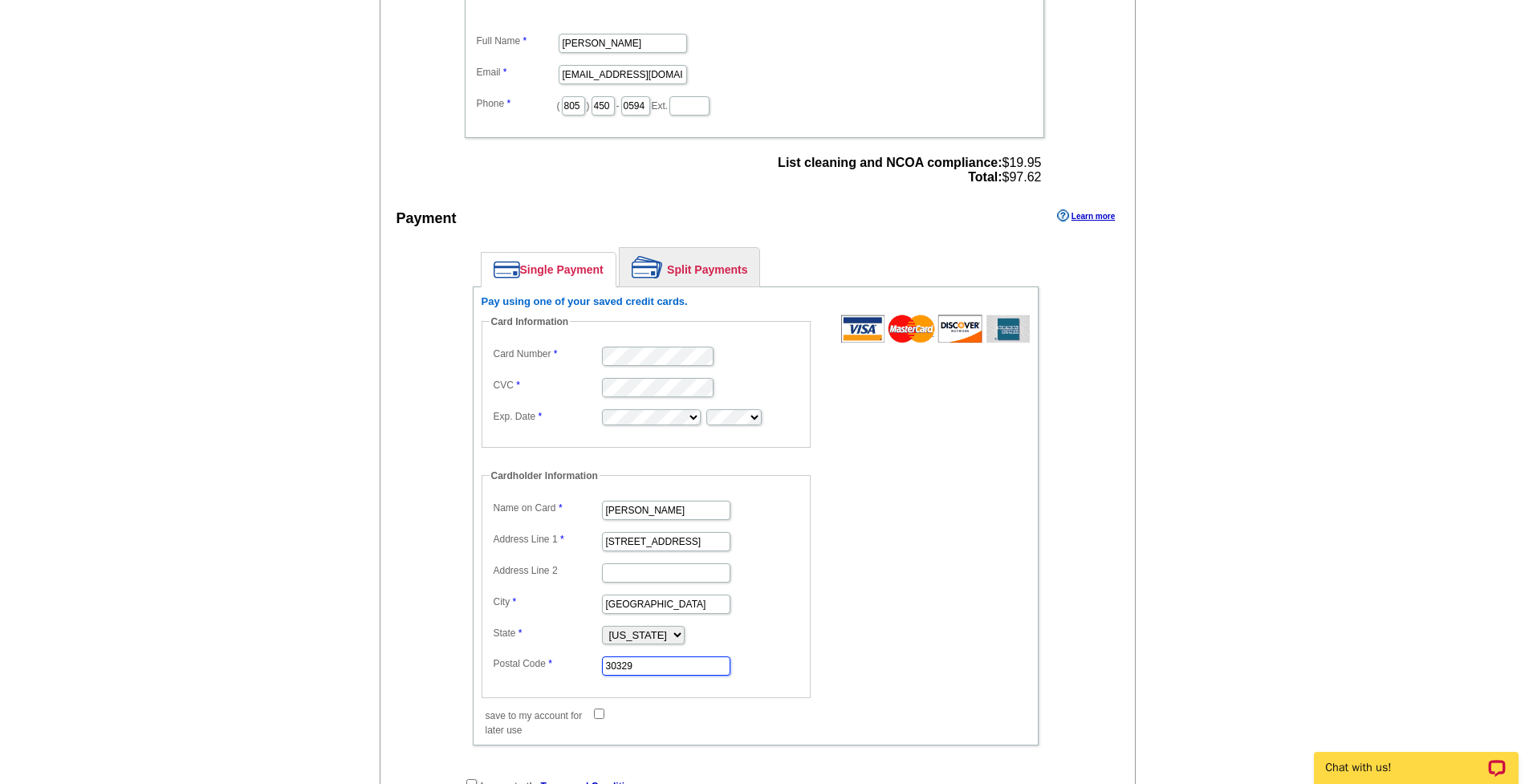 scroll, scrollTop: 642, scrollLeft: 0, axis: vertical 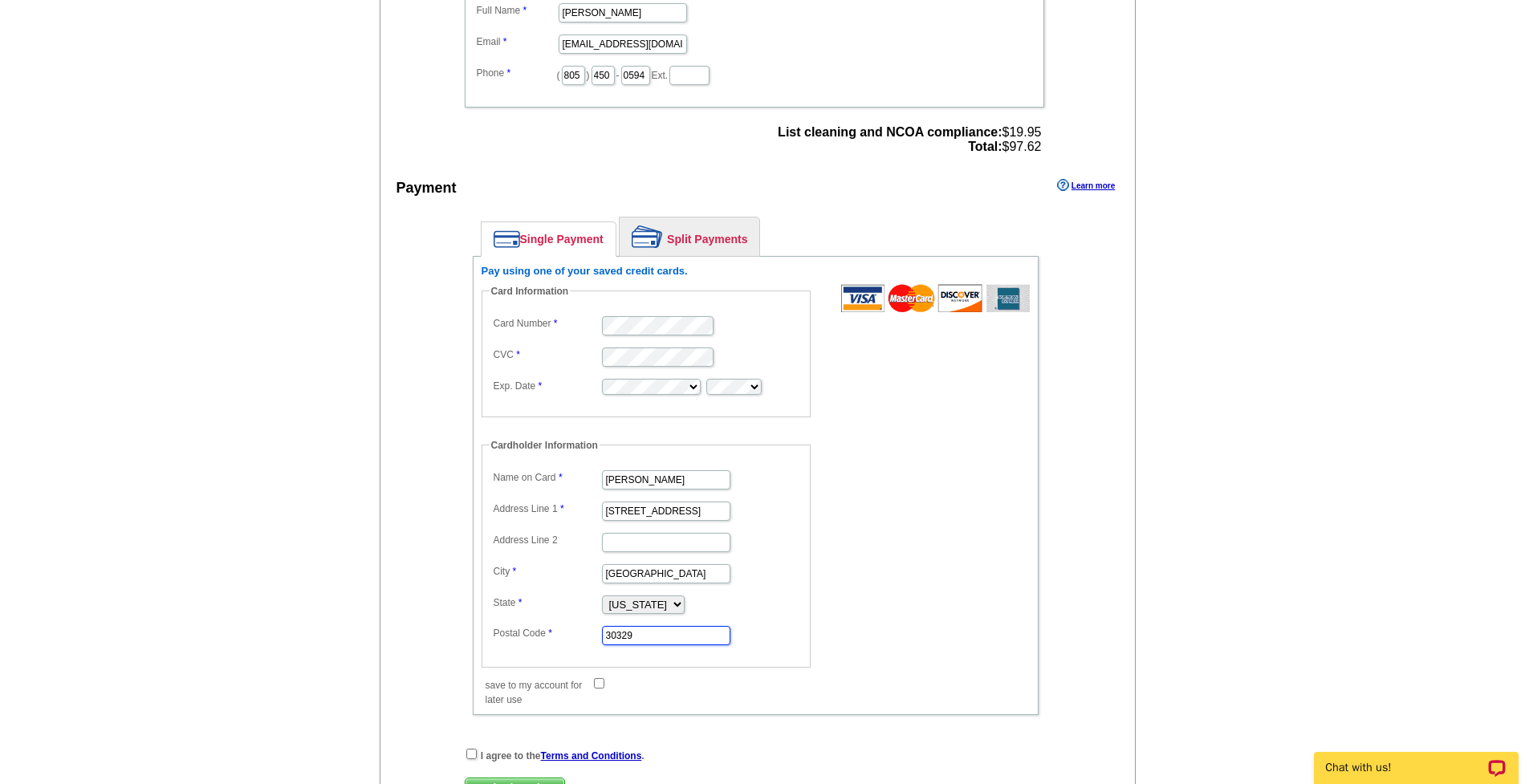 type on "30329" 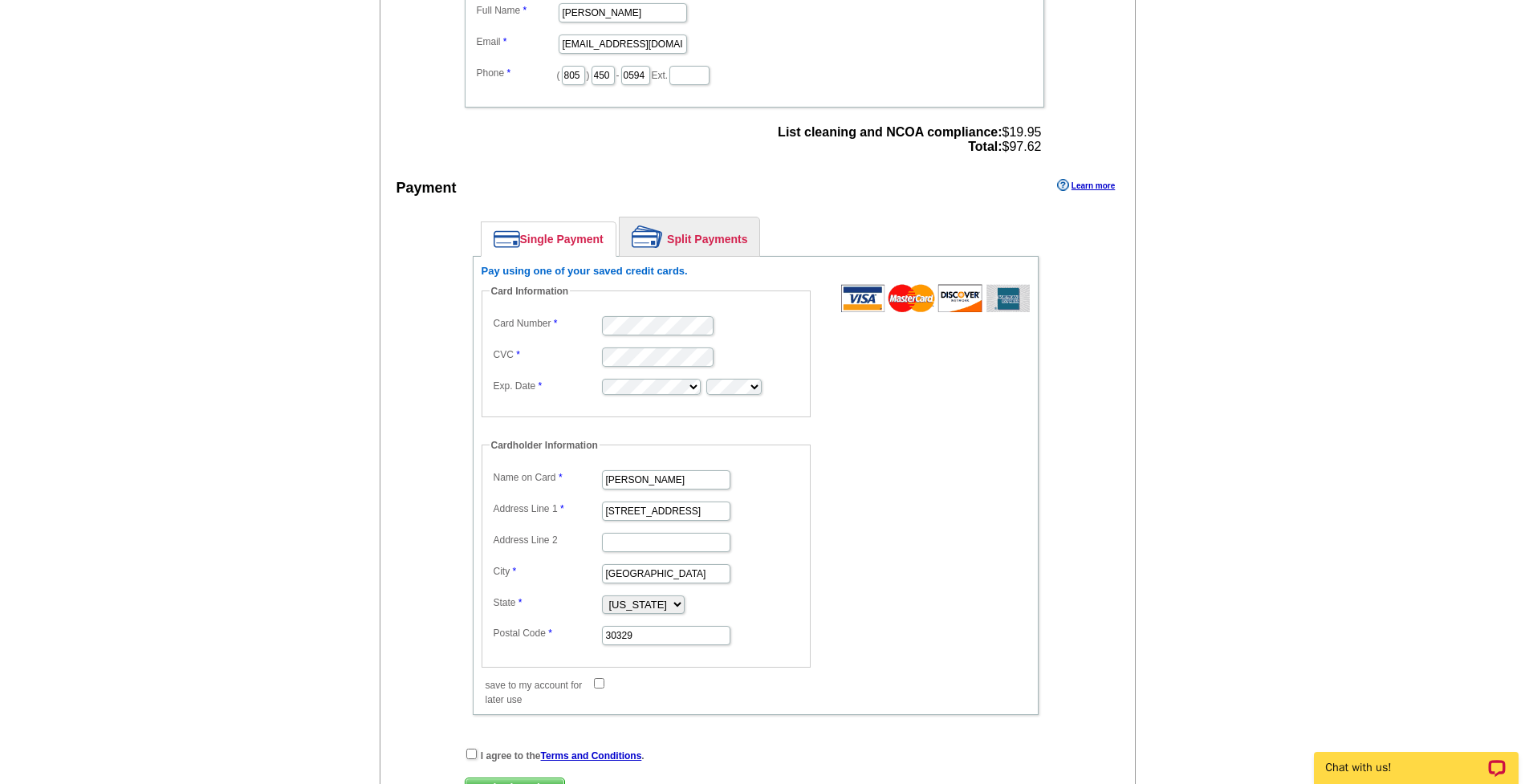 click on "save to my account for later use" at bounding box center (599, 683) 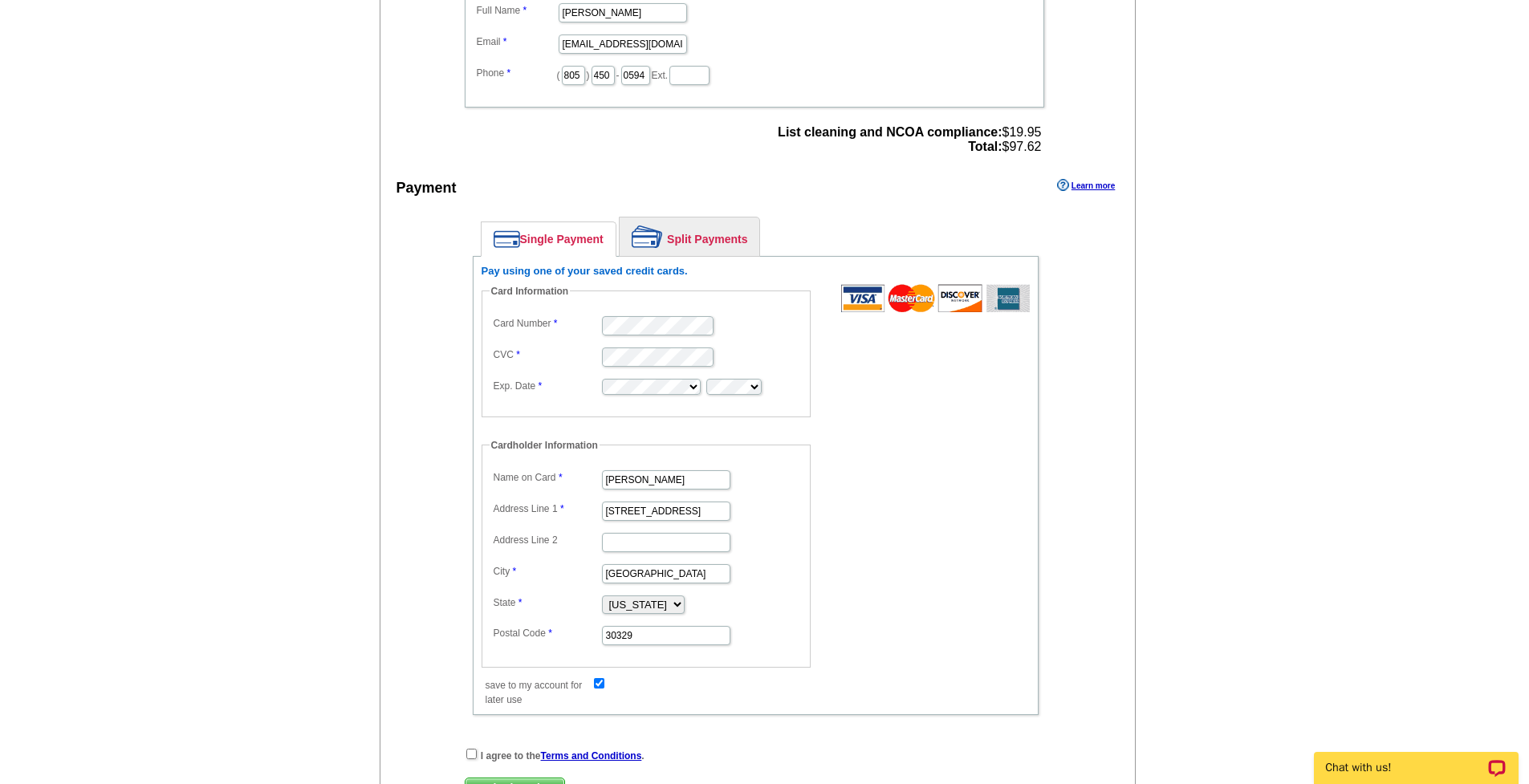 scroll, scrollTop: 781, scrollLeft: 0, axis: vertical 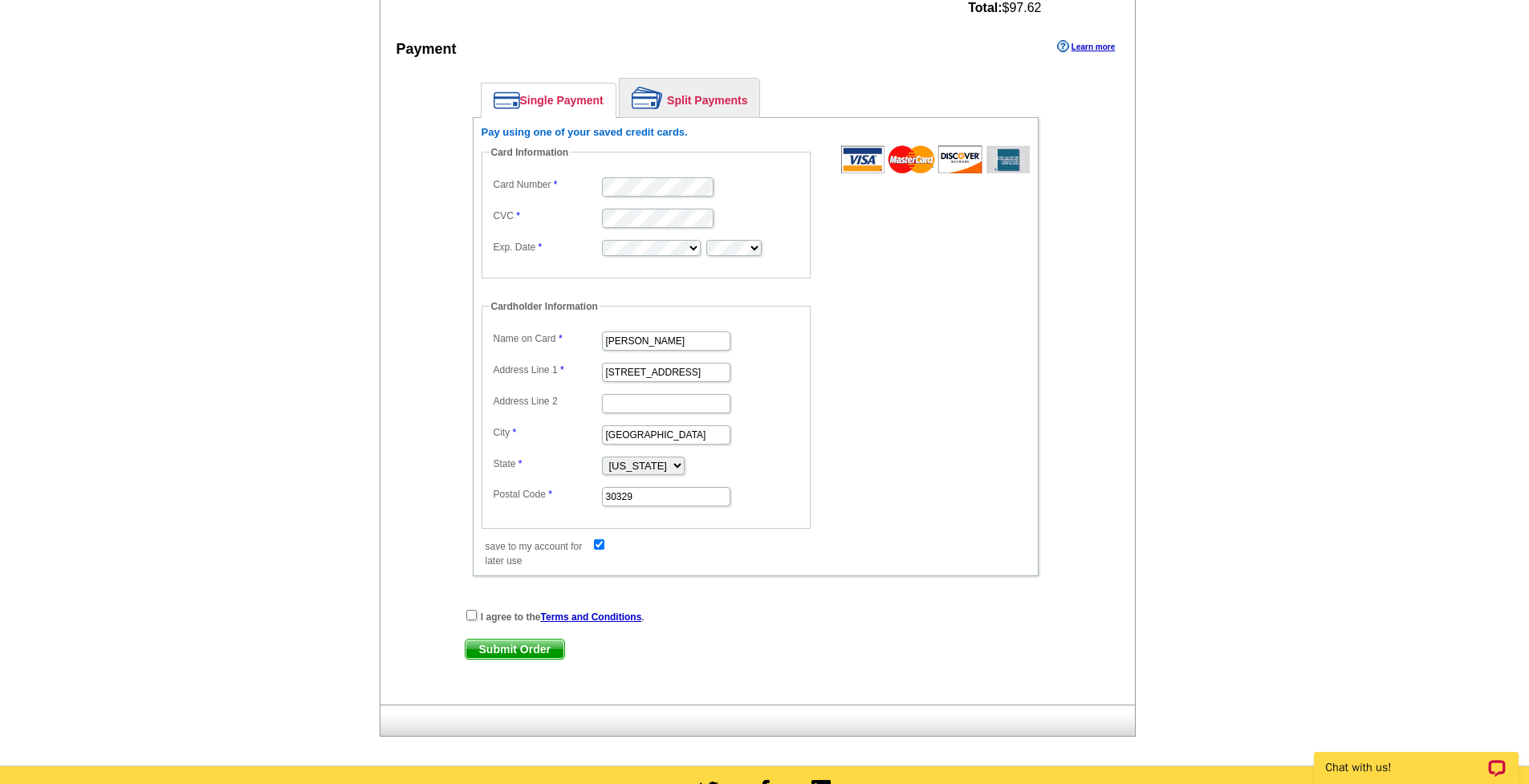 click at bounding box center [471, 615] 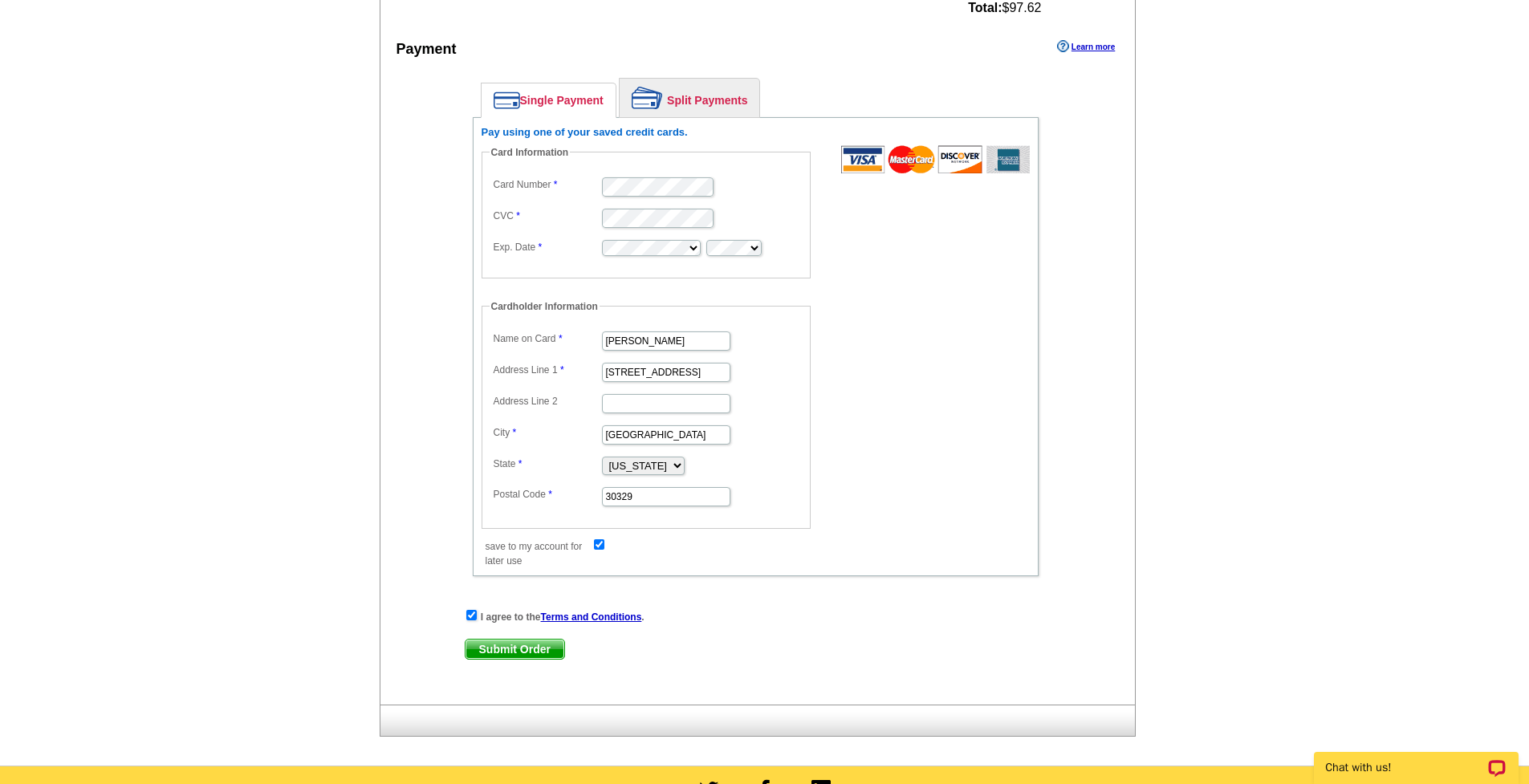 click on "Submit Order" at bounding box center (514, 649) 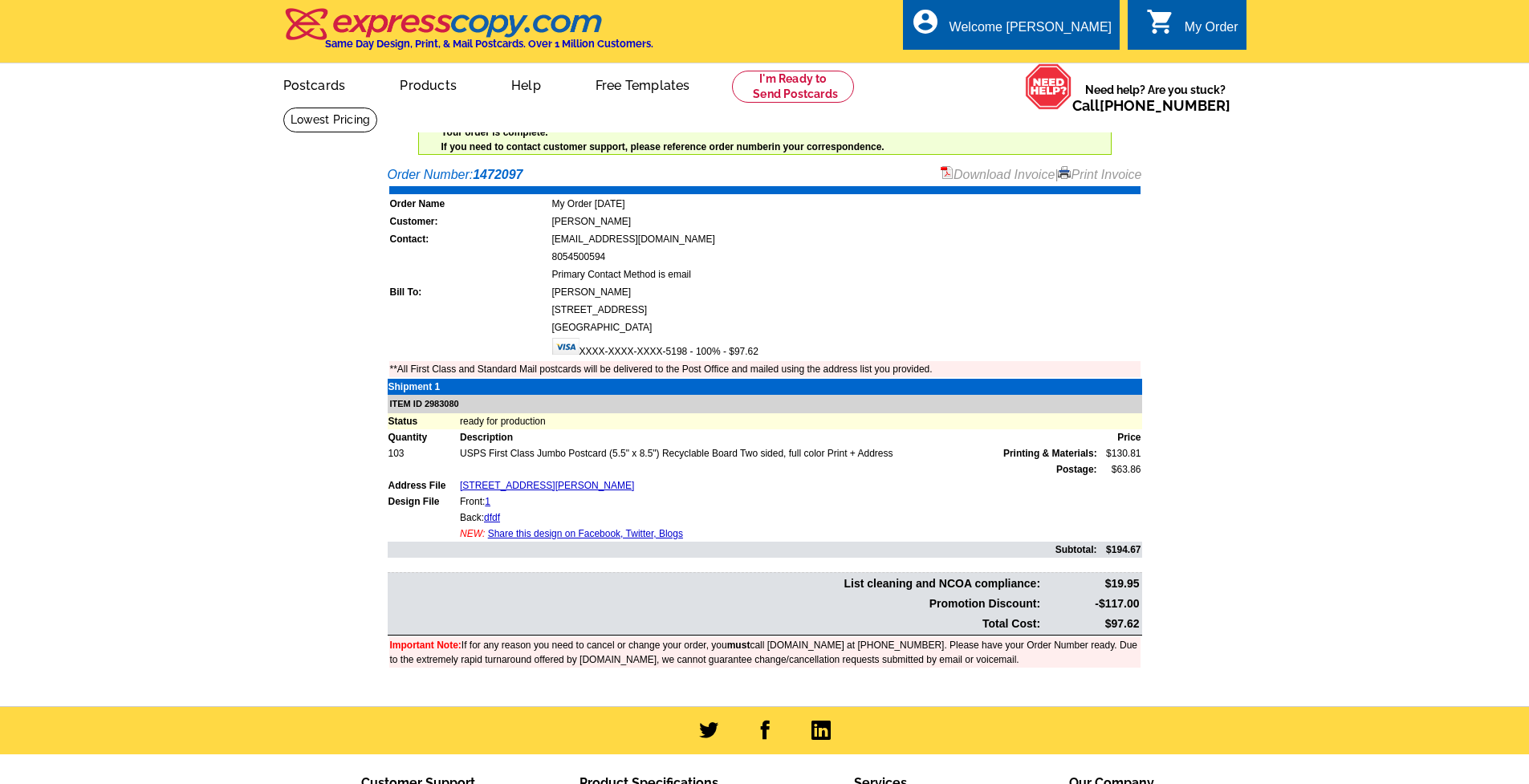scroll, scrollTop: 0, scrollLeft: 0, axis: both 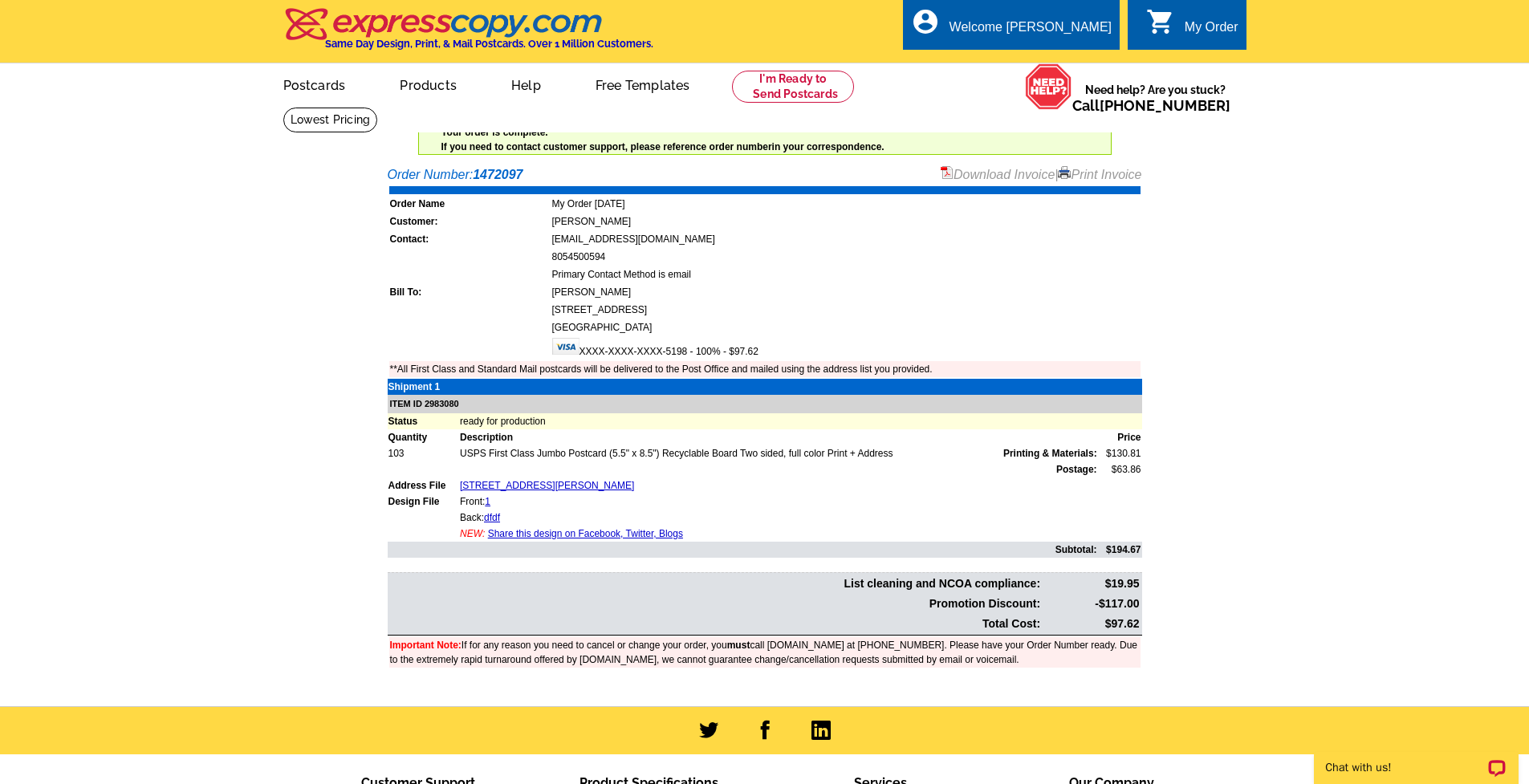 click on "[STREET_ADDRESS]" at bounding box center (846, 310) 